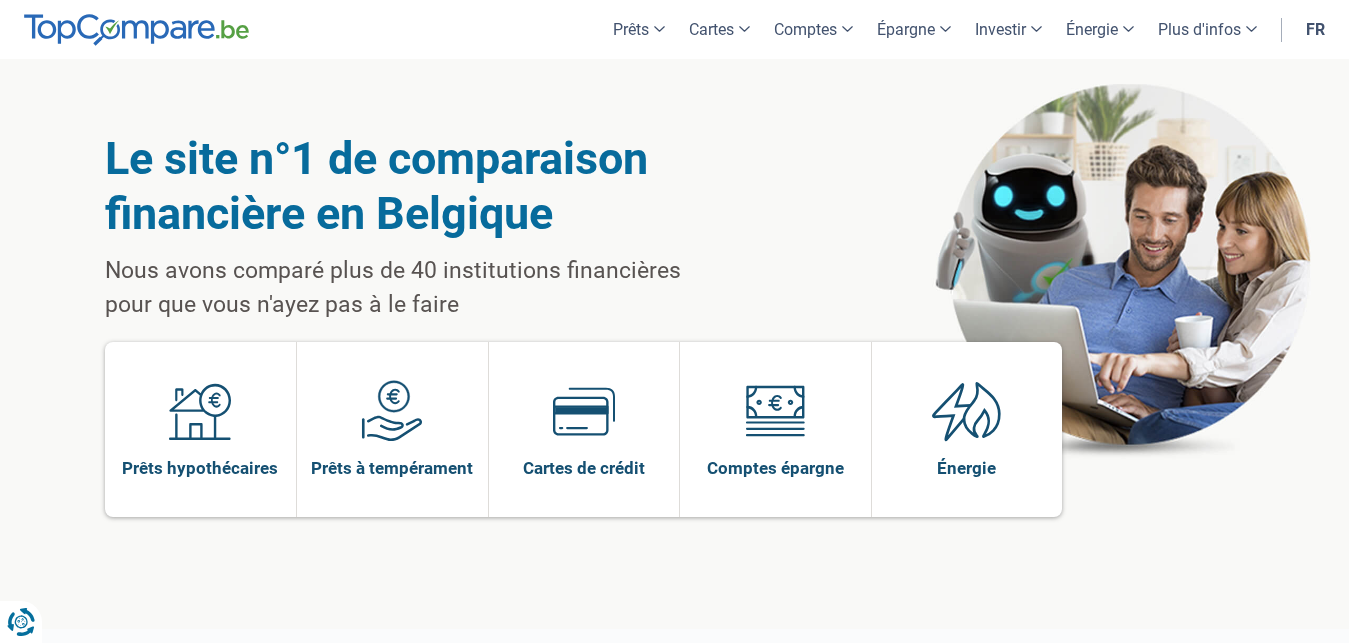 scroll, scrollTop: 0, scrollLeft: 0, axis: both 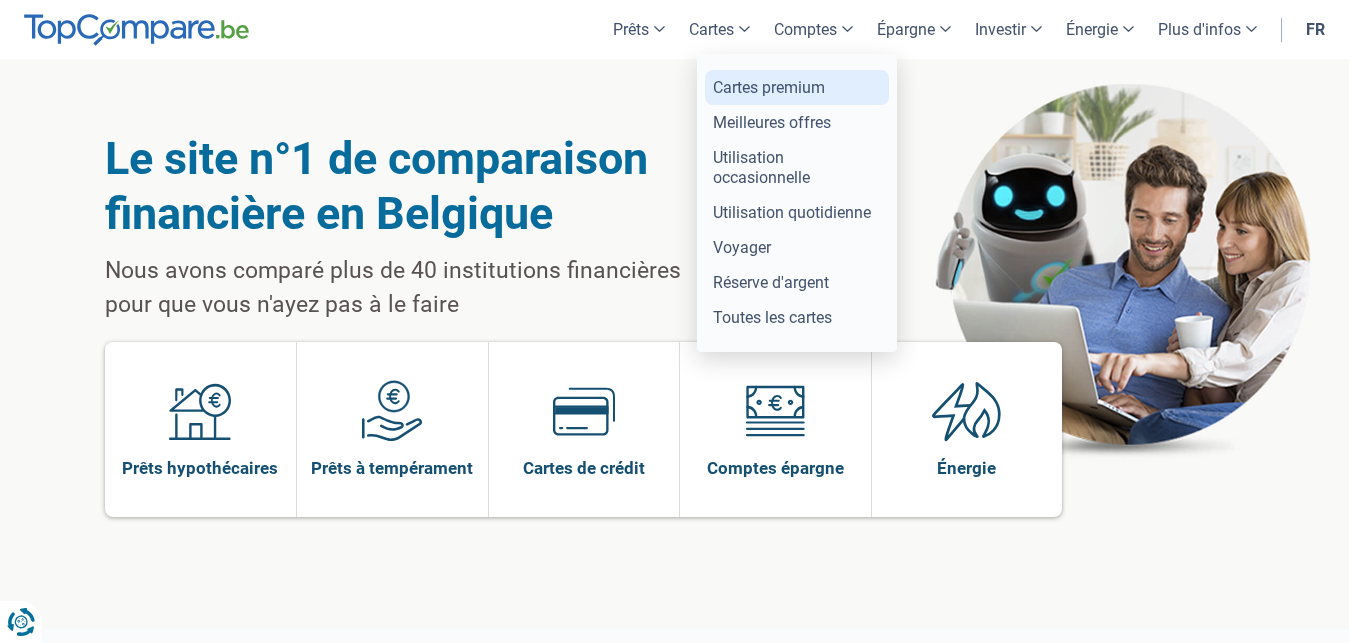 click on "Cartes premium" at bounding box center [797, 87] 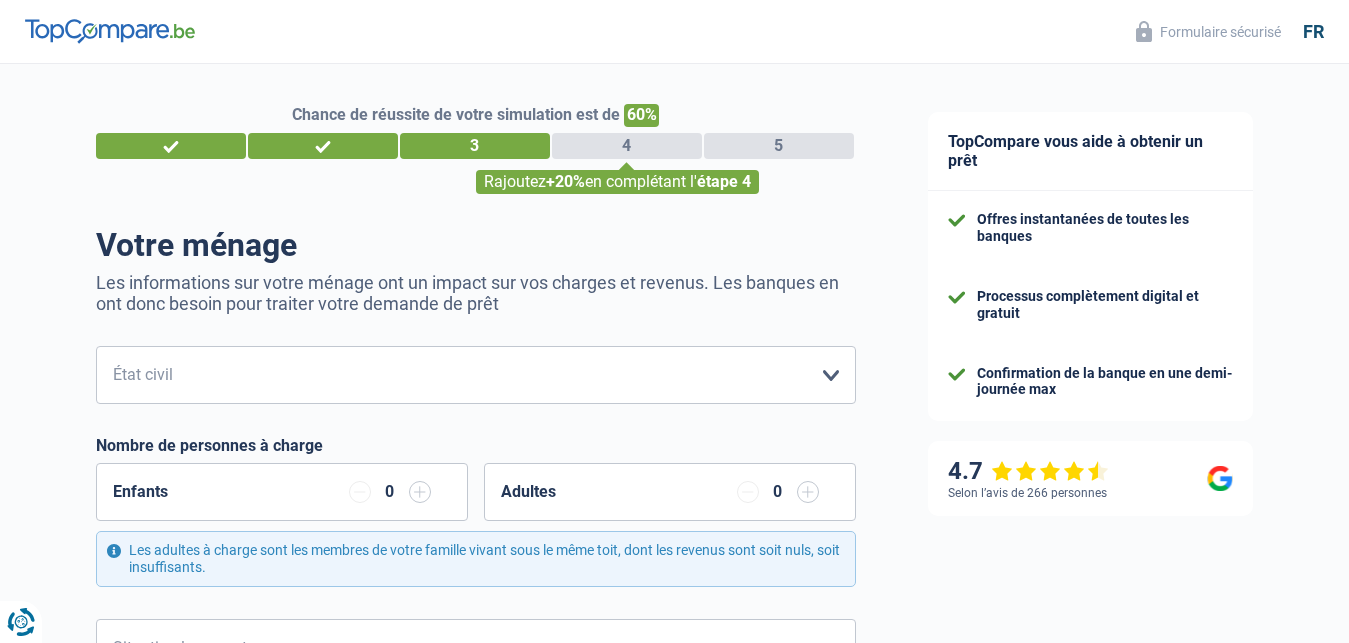 scroll, scrollTop: 0, scrollLeft: 0, axis: both 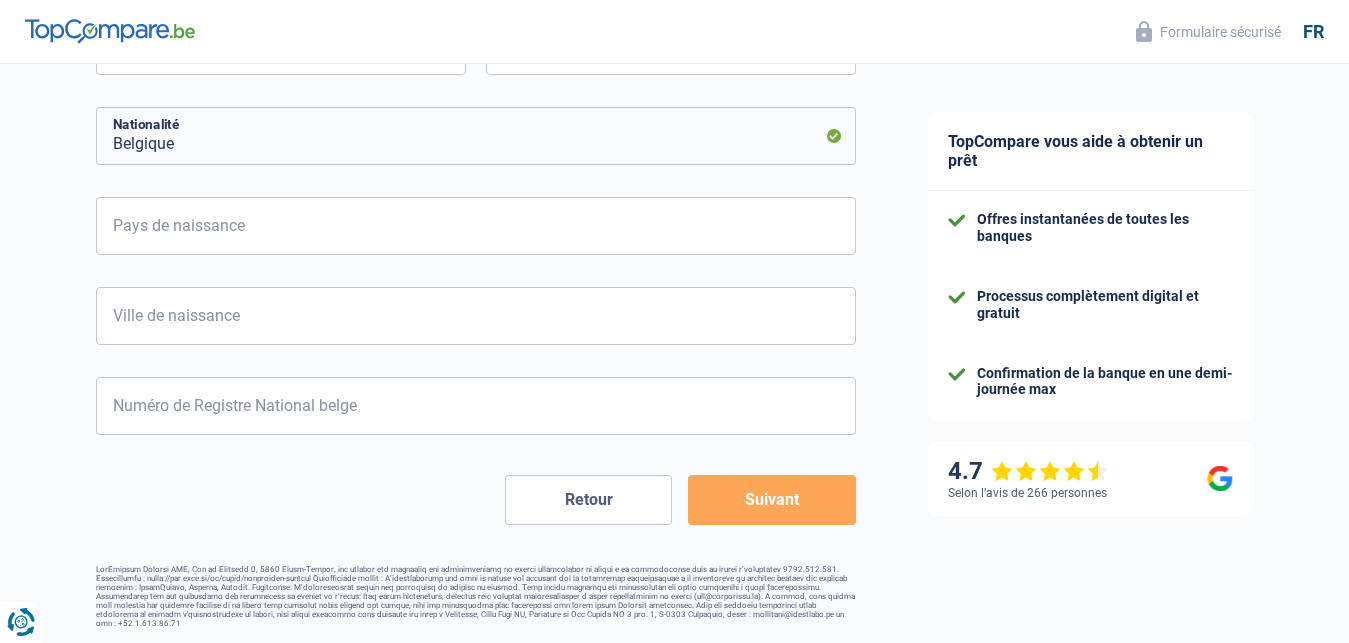 click on "Retour" at bounding box center [588, 500] 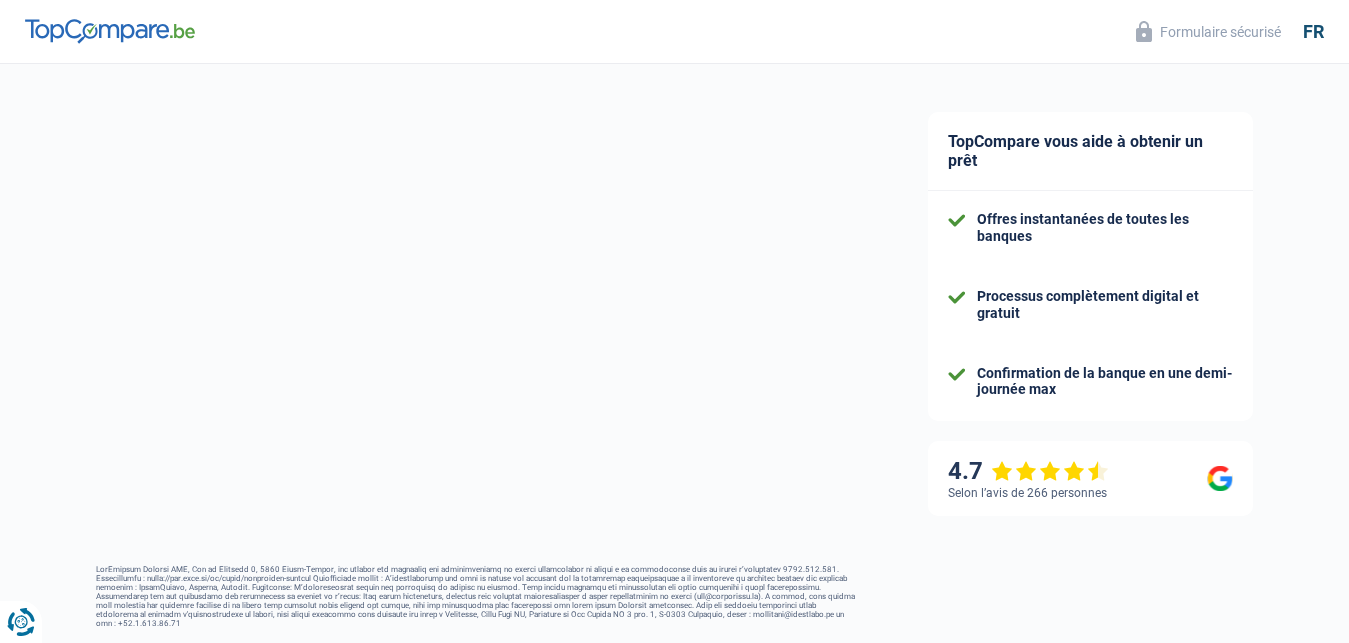 select on "retired" 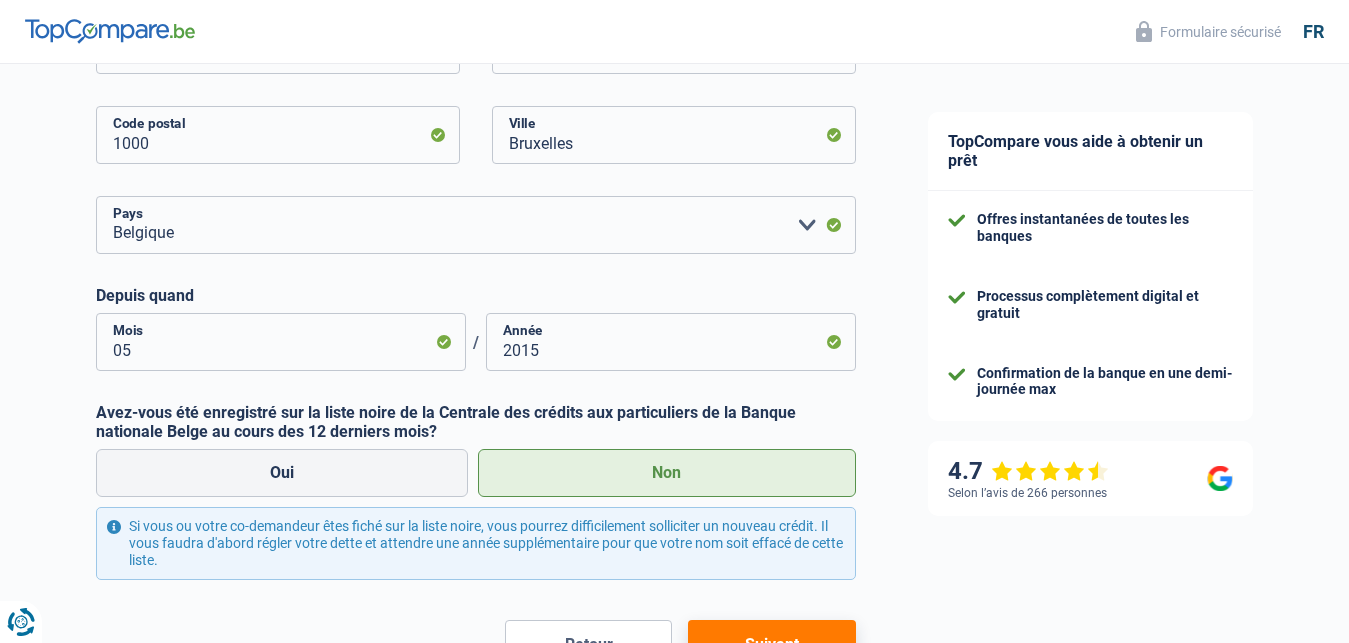 scroll, scrollTop: 612, scrollLeft: 0, axis: vertical 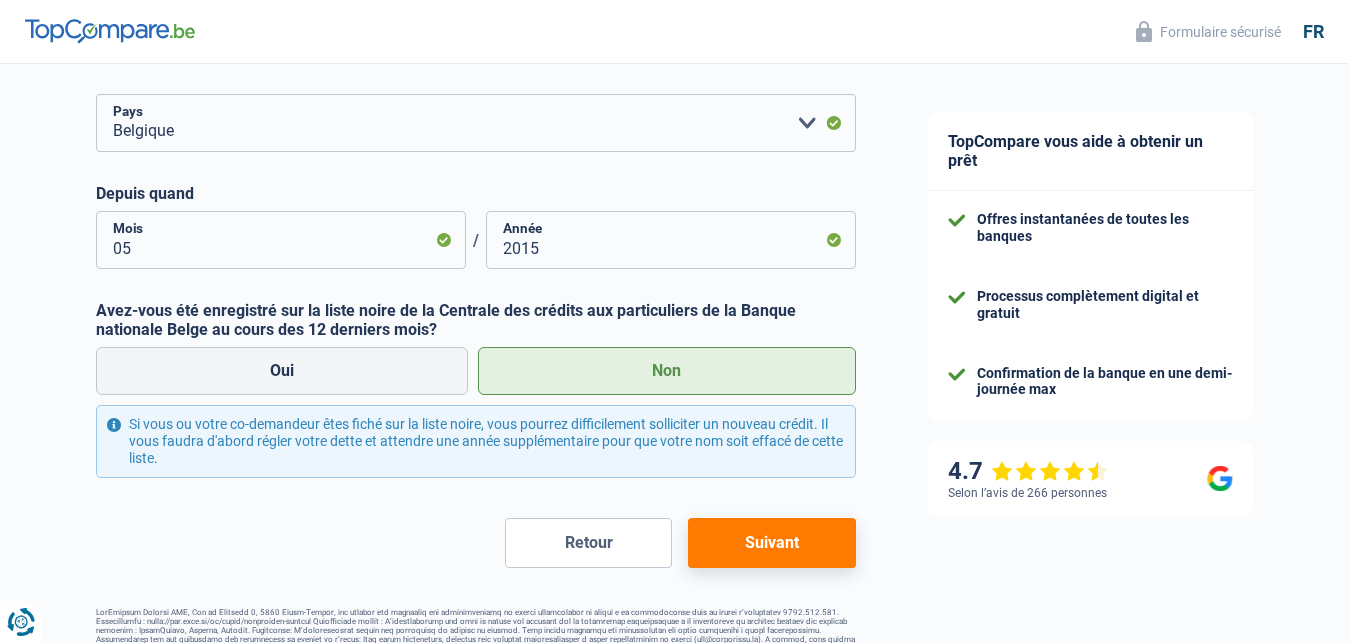 click on "Suivant" at bounding box center (771, 543) 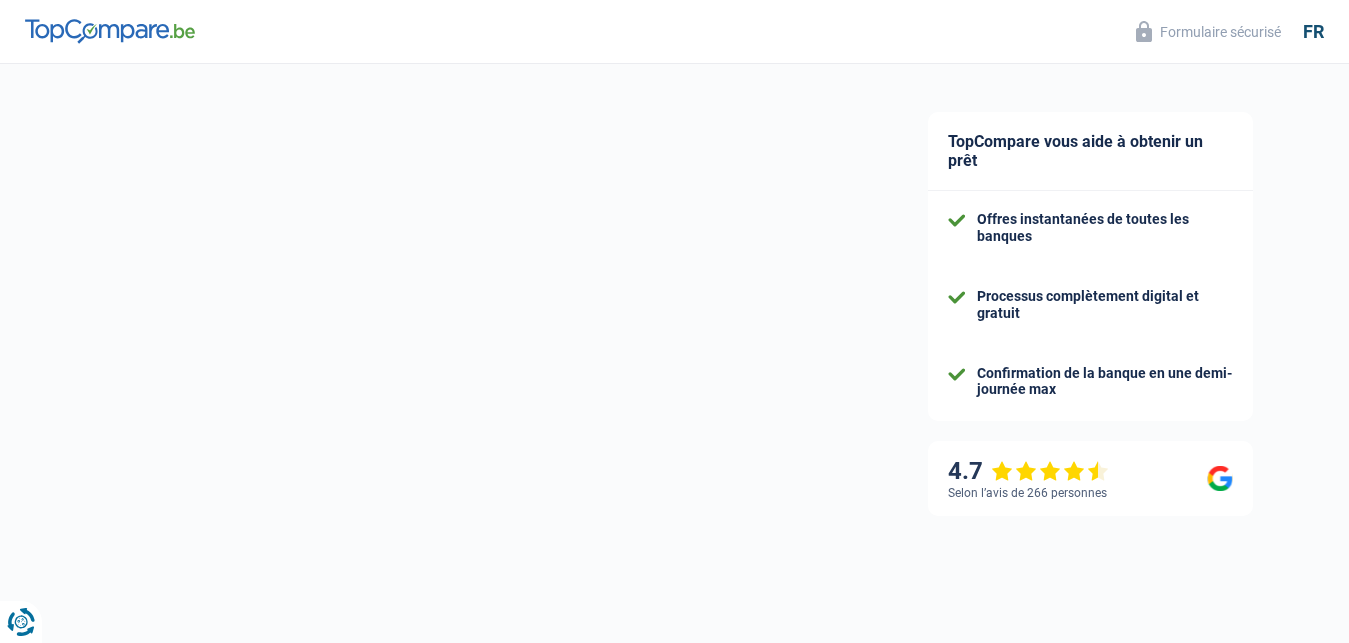 scroll, scrollTop: 0, scrollLeft: 0, axis: both 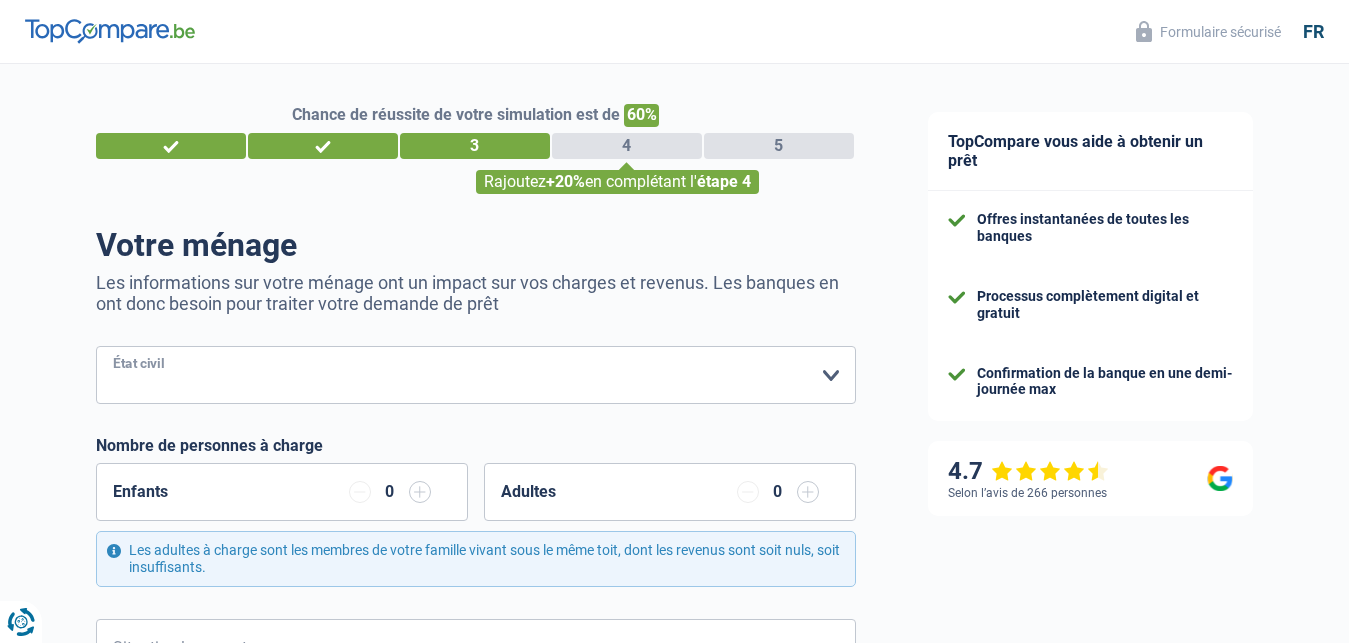 click on "Célibataire Marié(e) Cohabitant(e) légal(e) Divorcé(e) Veuf(ve) Séparé (de fait)
Veuillez sélectionner une option" at bounding box center (476, 375) 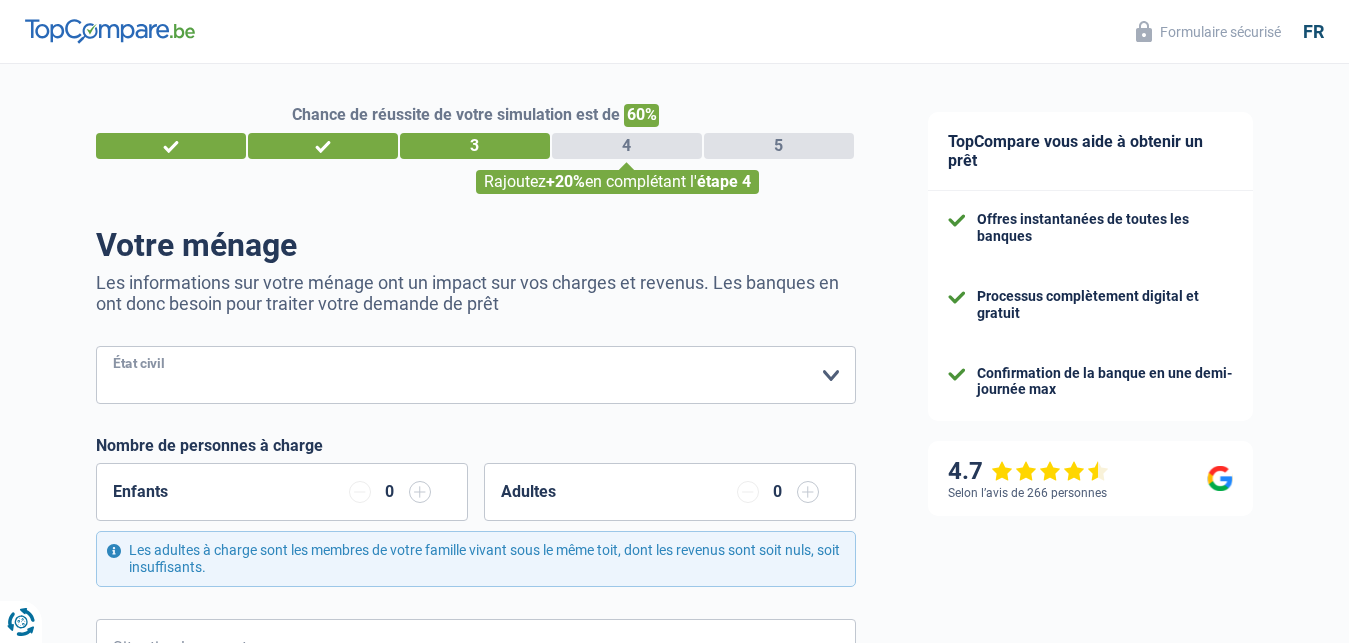 select on "married" 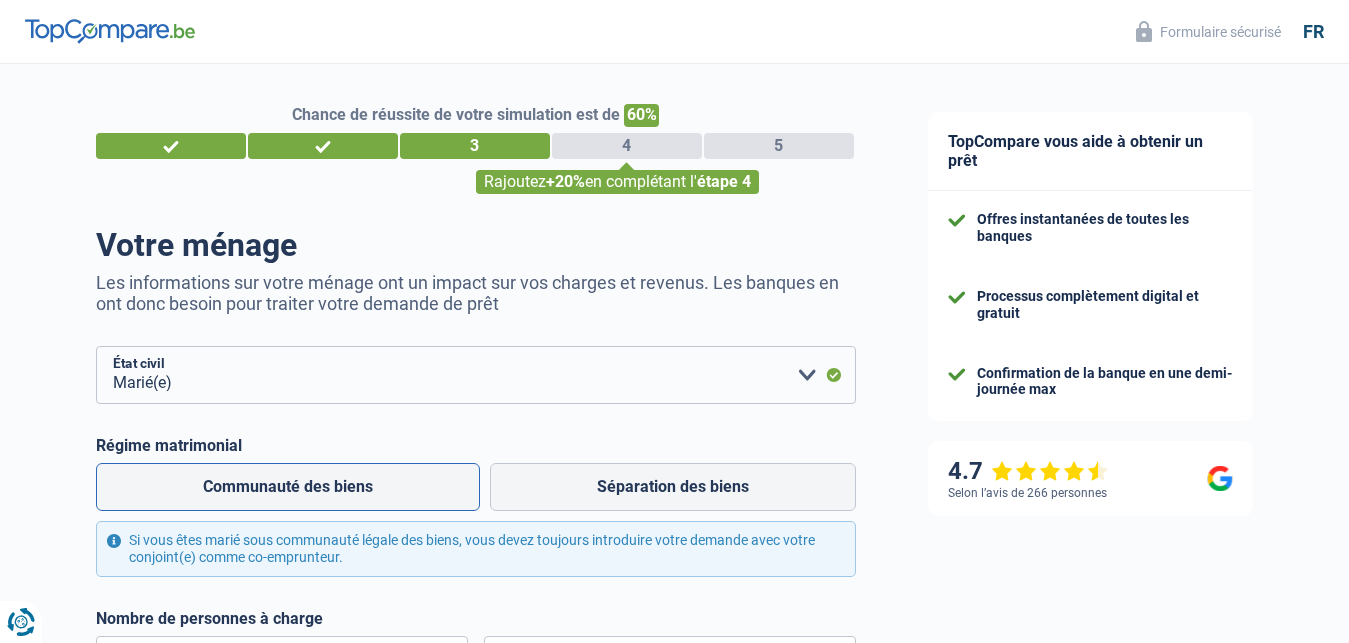click on "Communauté des biens" at bounding box center [288, 487] 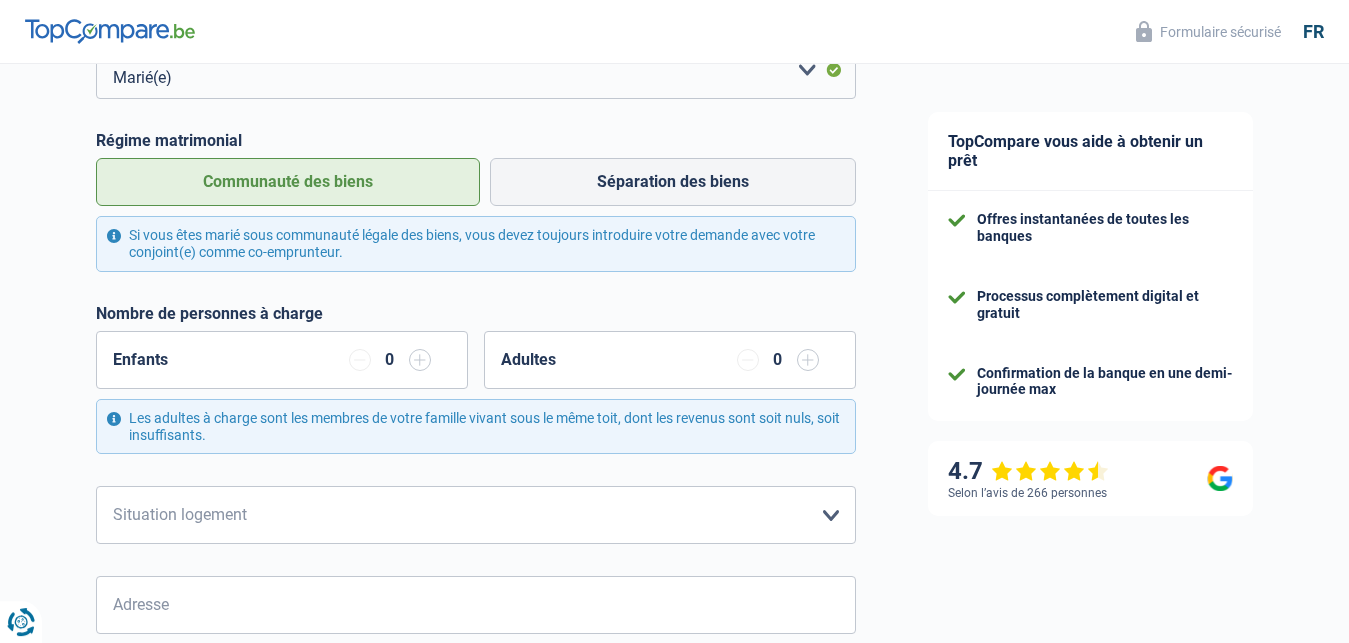 scroll, scrollTop: 306, scrollLeft: 0, axis: vertical 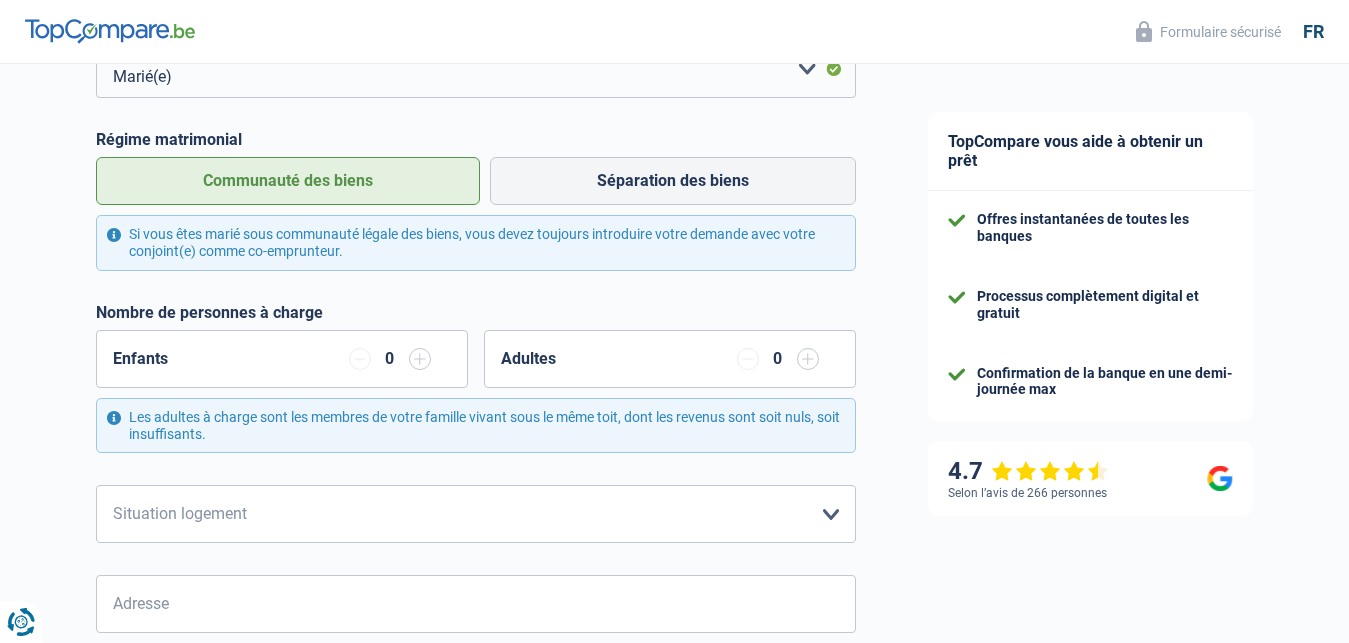 click at bounding box center (808, 359) 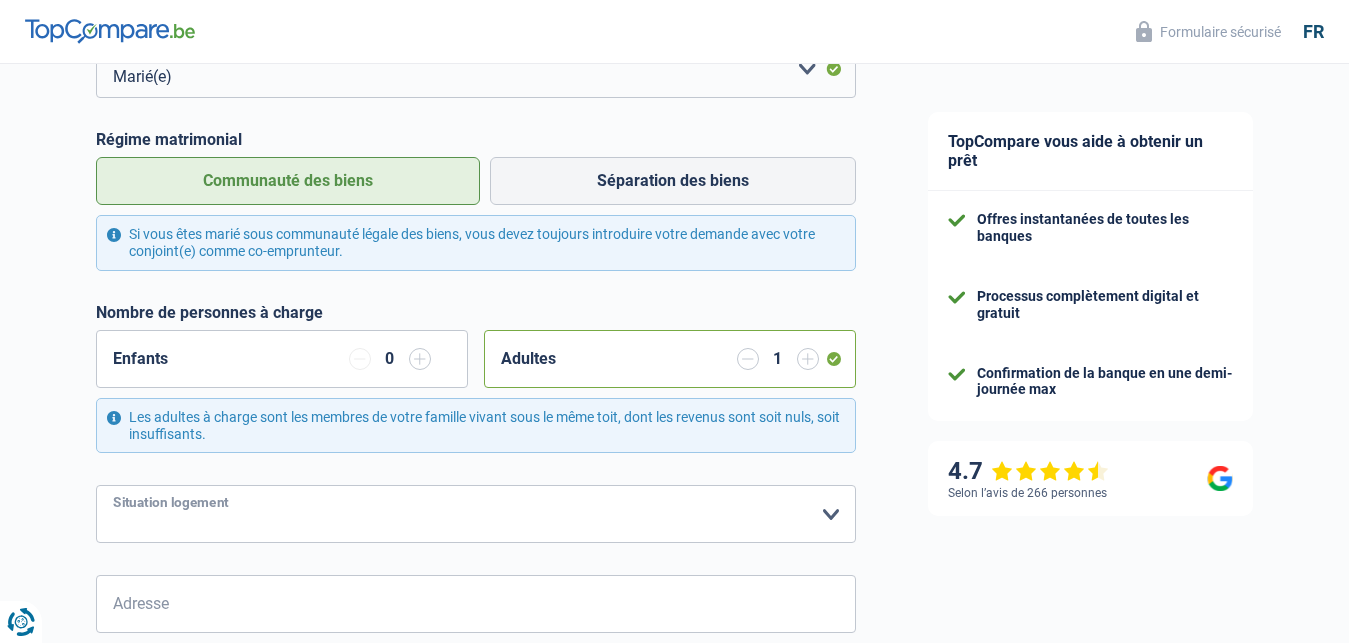 click on "Locataire Propriétaire avec prêt hypothécaire Propriétaire sans prêt hypothécaire Logé(e) par la famille Concierge
Veuillez sélectionner une option" at bounding box center (476, 514) 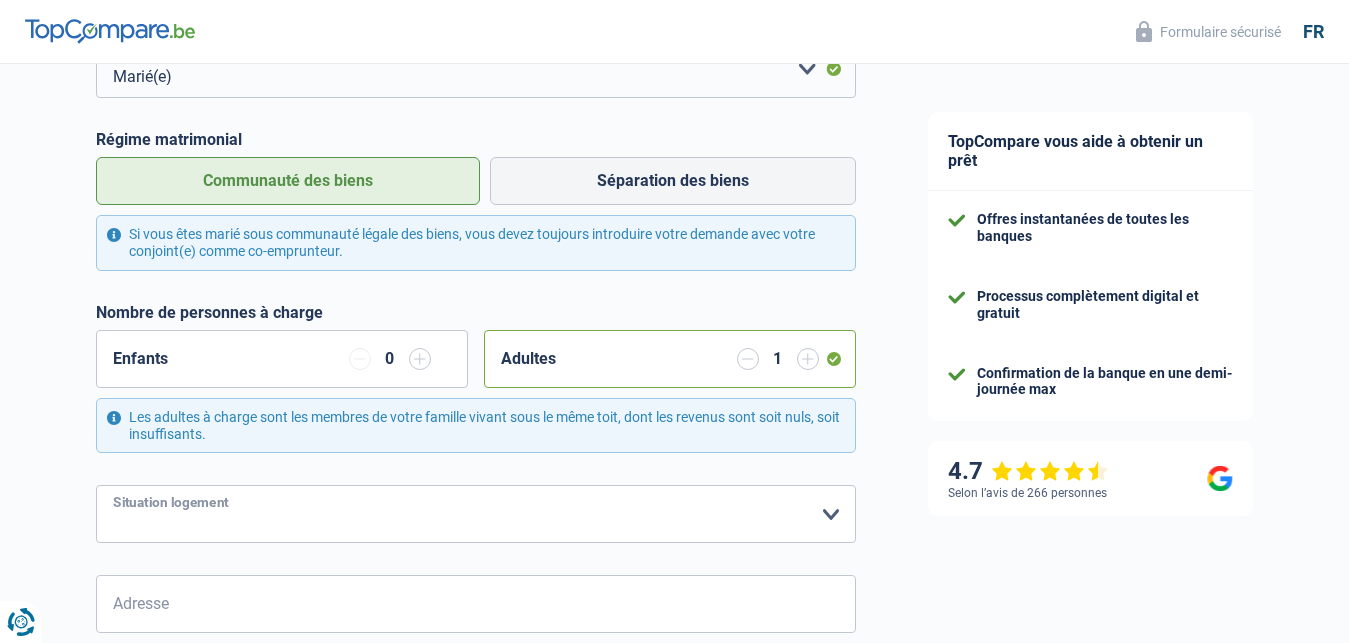select on "ownerWithoutMortgage" 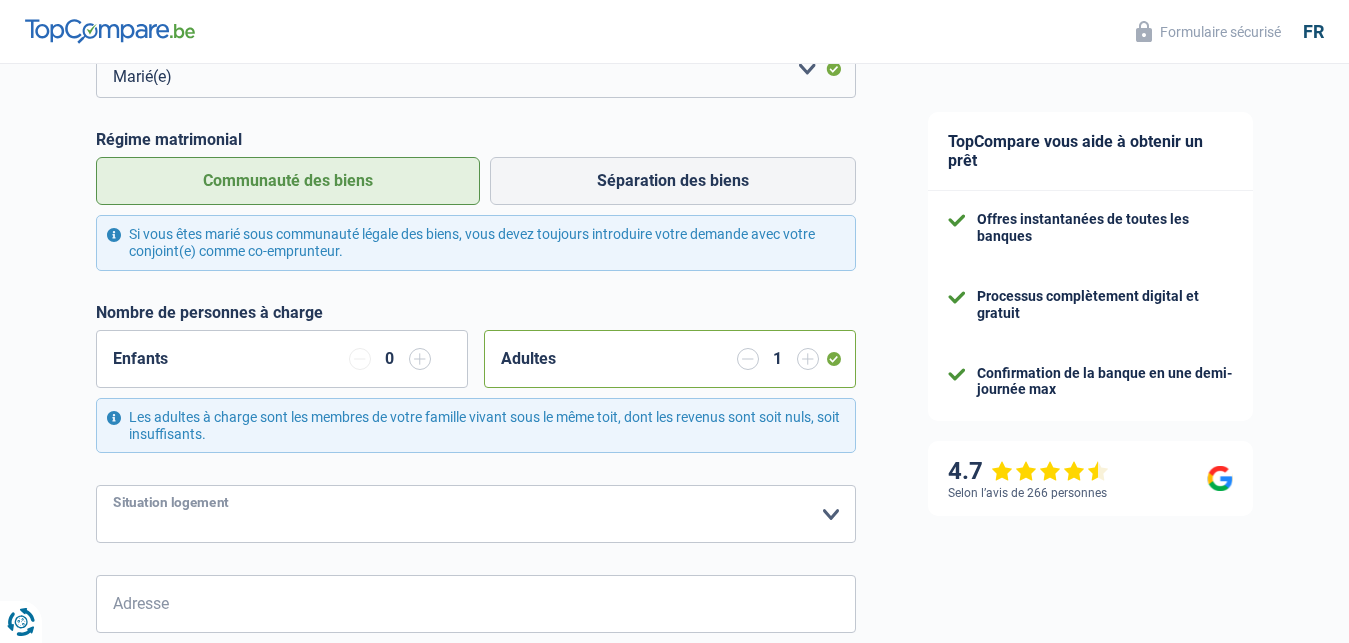 click on "Propriétaire sans prêt hypothécaire" at bounding box center (0, 0) 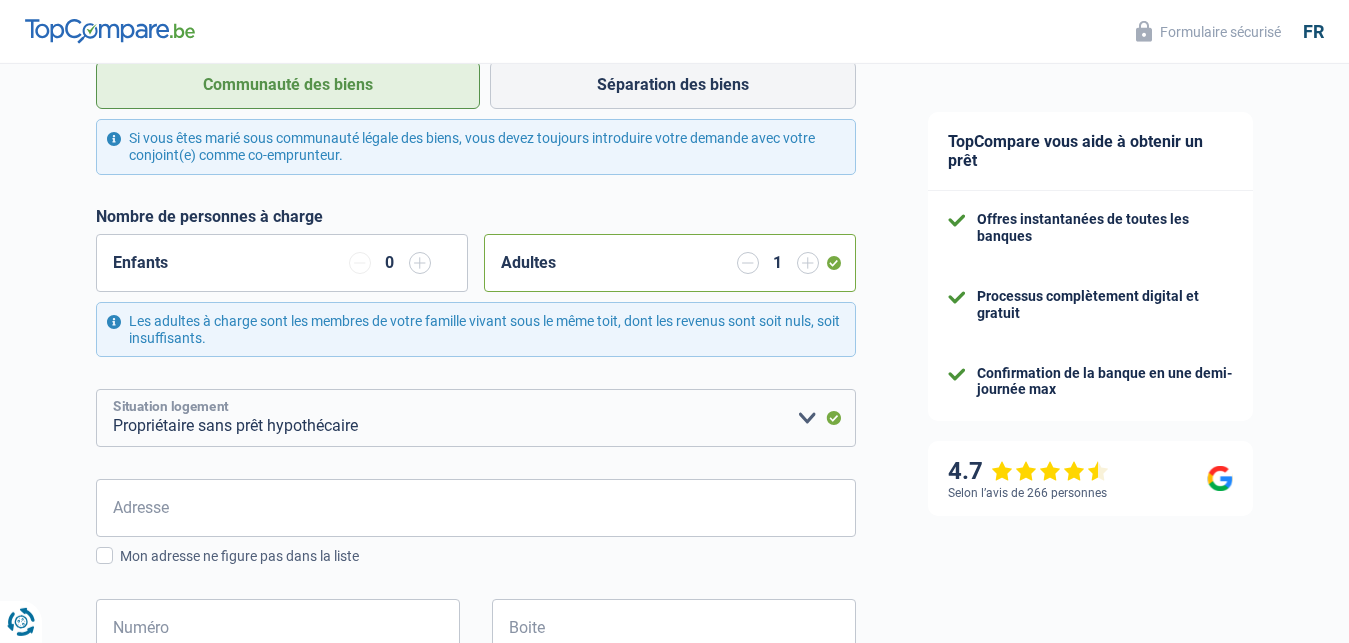 scroll, scrollTop: 510, scrollLeft: 0, axis: vertical 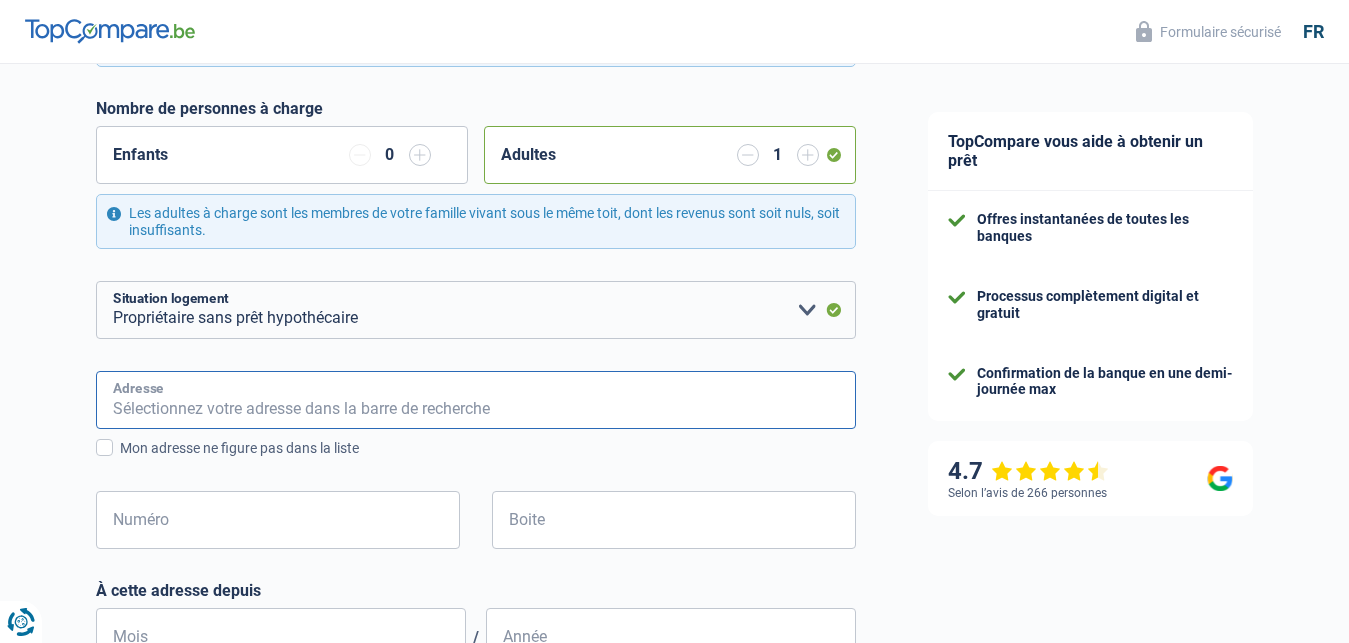 click on "Adresse" at bounding box center (476, 400) 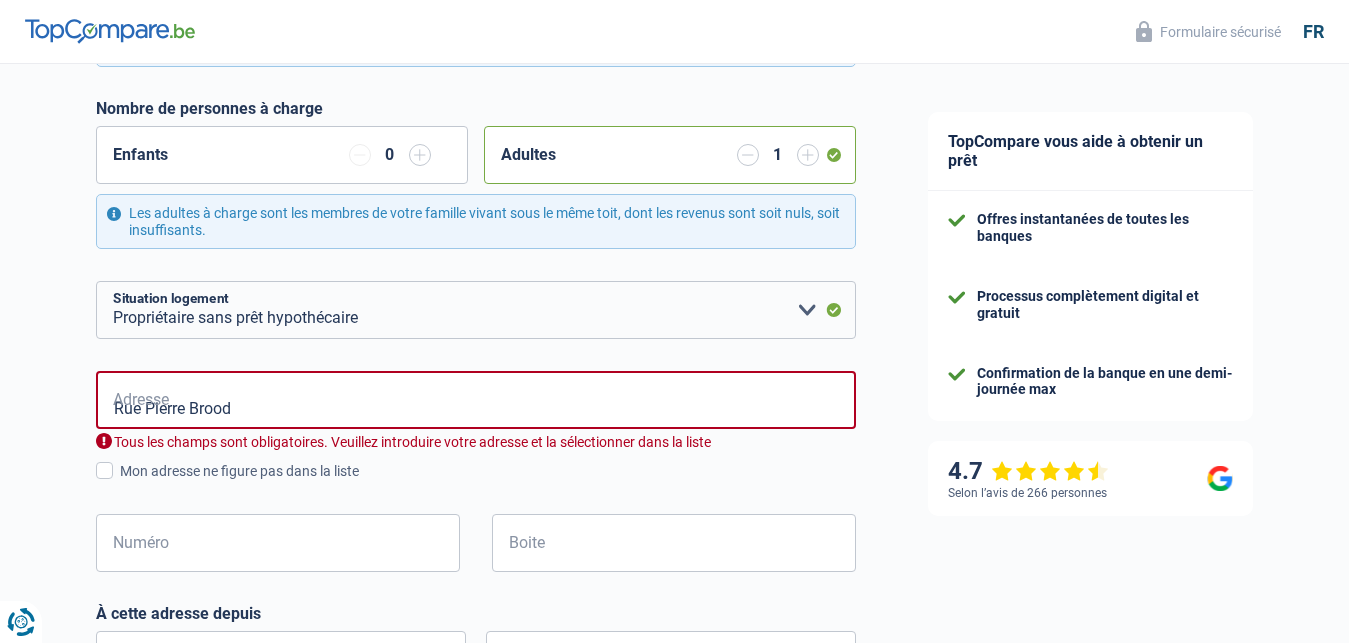 type on "Rue Pierre Broodcoorens, La Hulpe, Belgique" 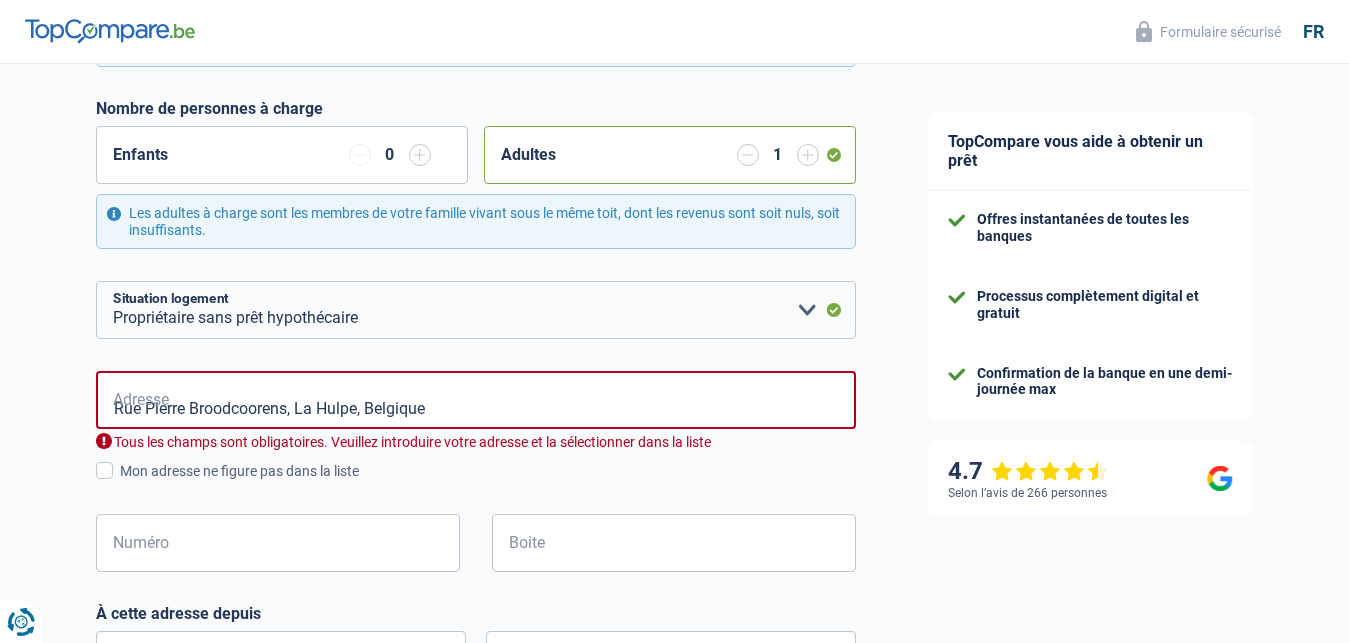select on "BE" 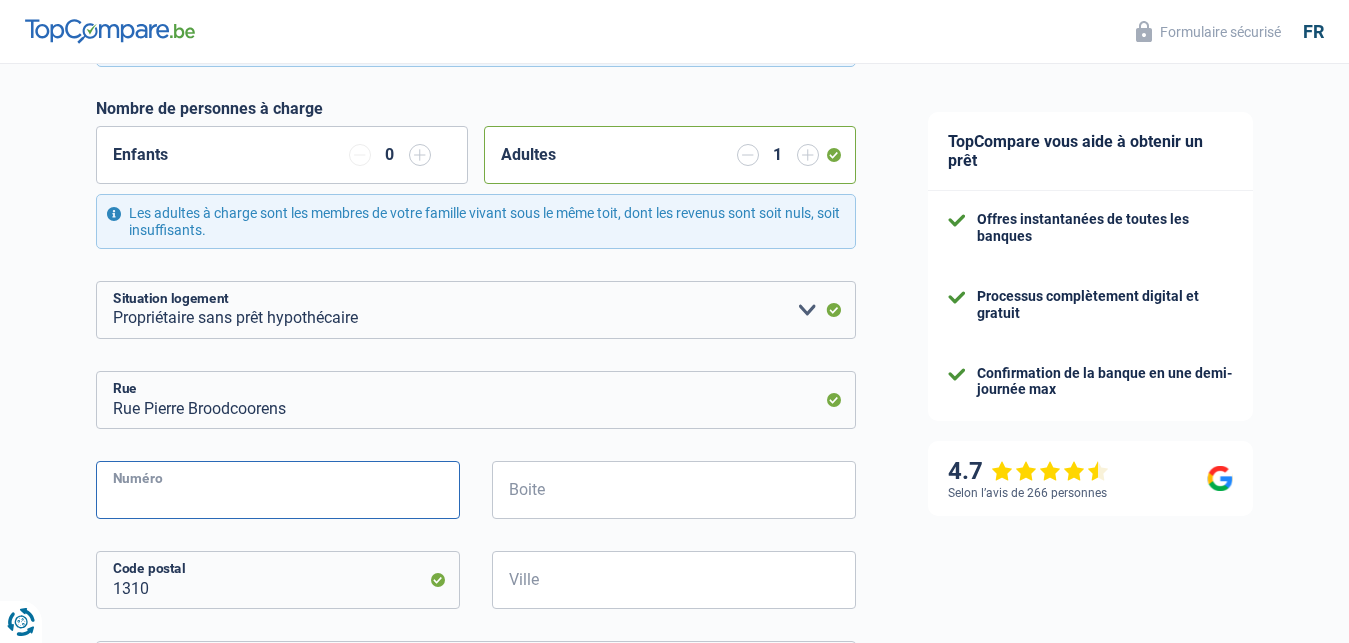 click on "Numéro" at bounding box center [278, 490] 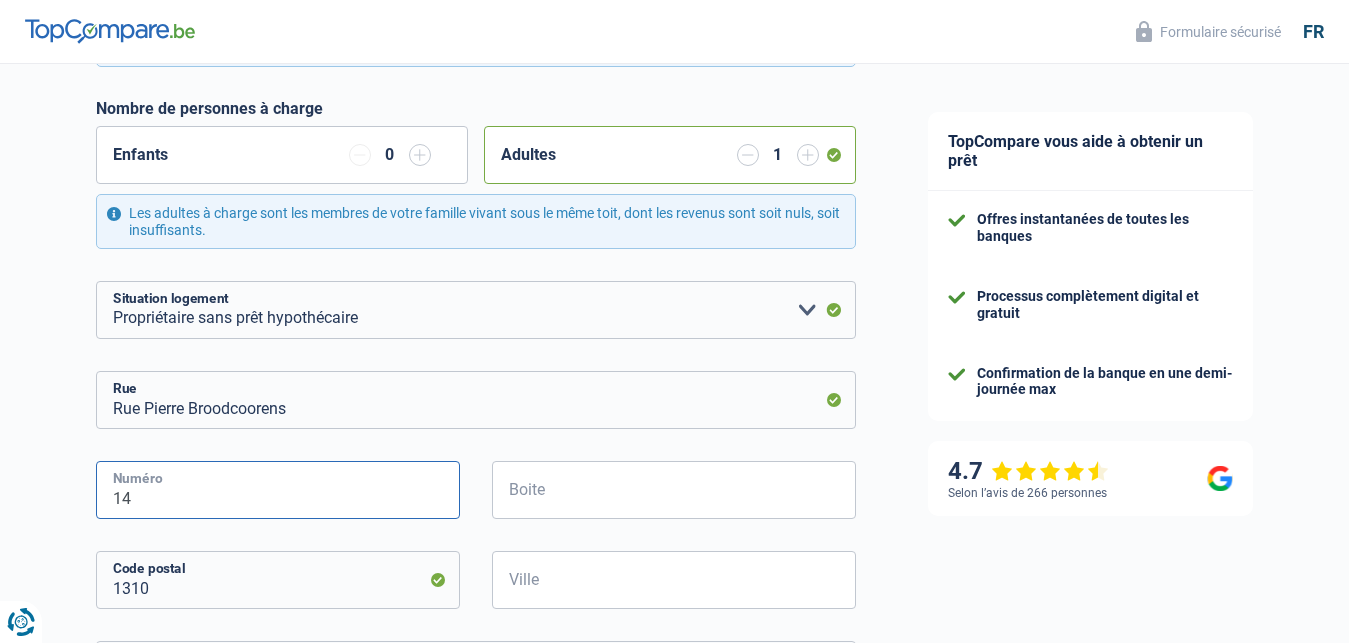 type on "14" 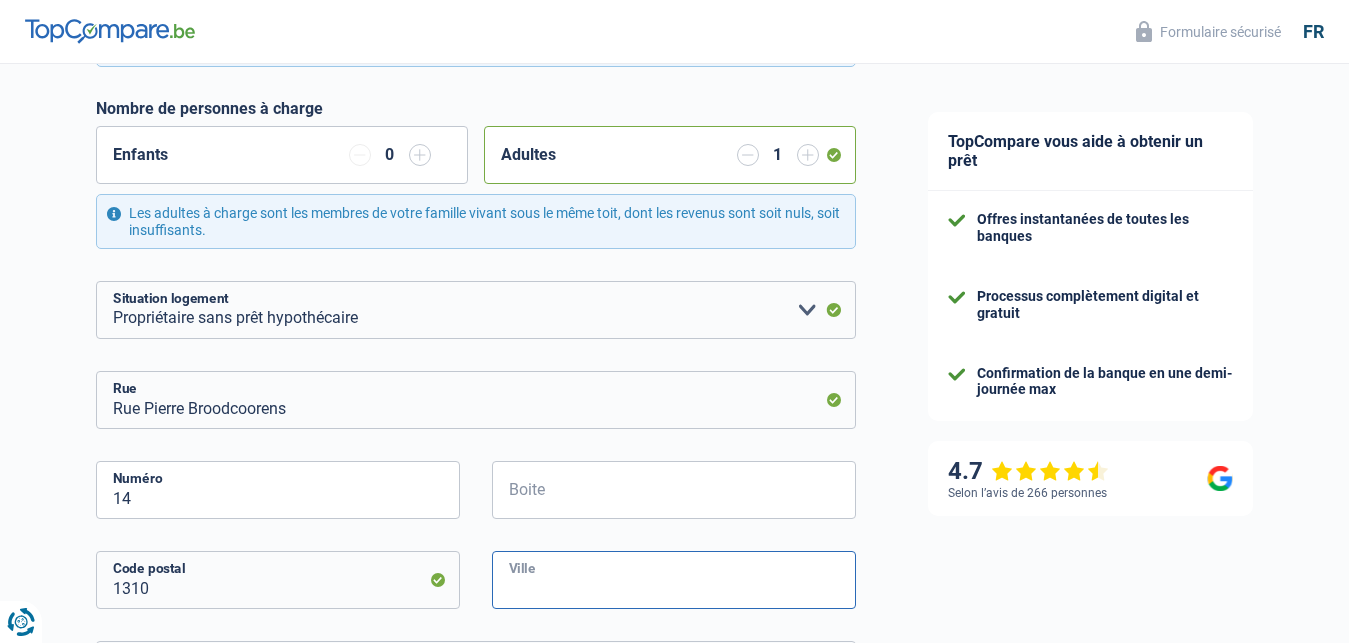 click on "Ville" at bounding box center [674, 580] 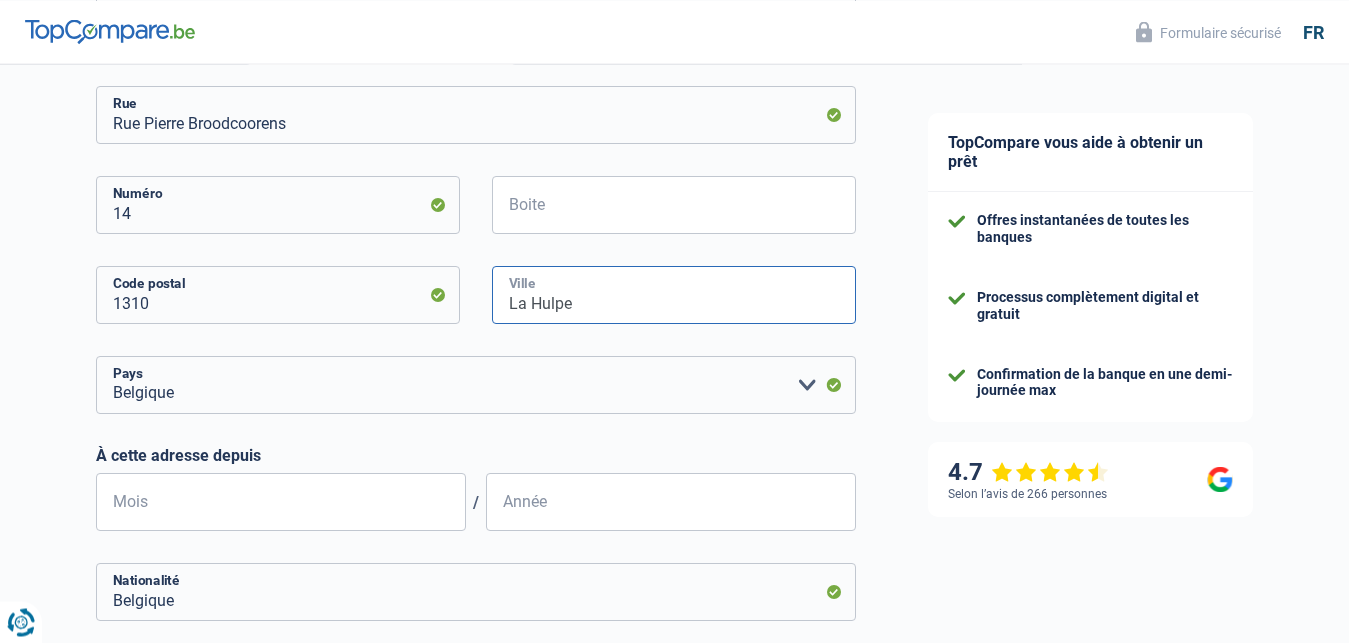 scroll, scrollTop: 918, scrollLeft: 0, axis: vertical 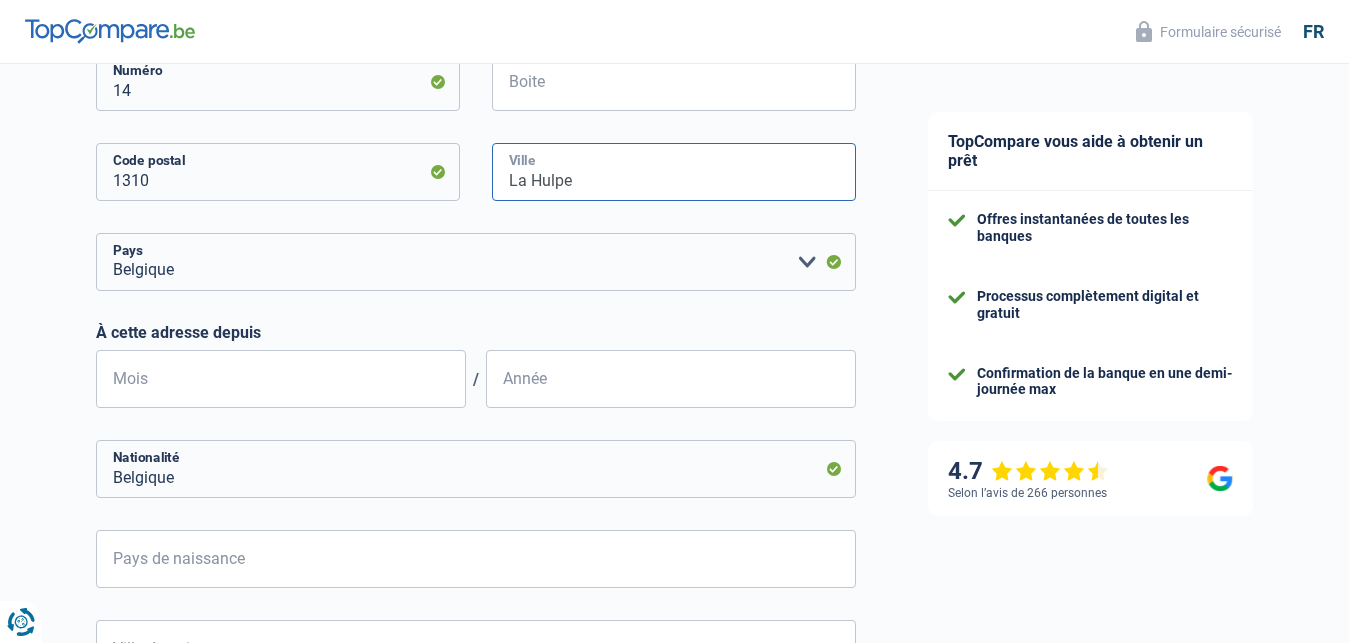 type on "La Hulpe" 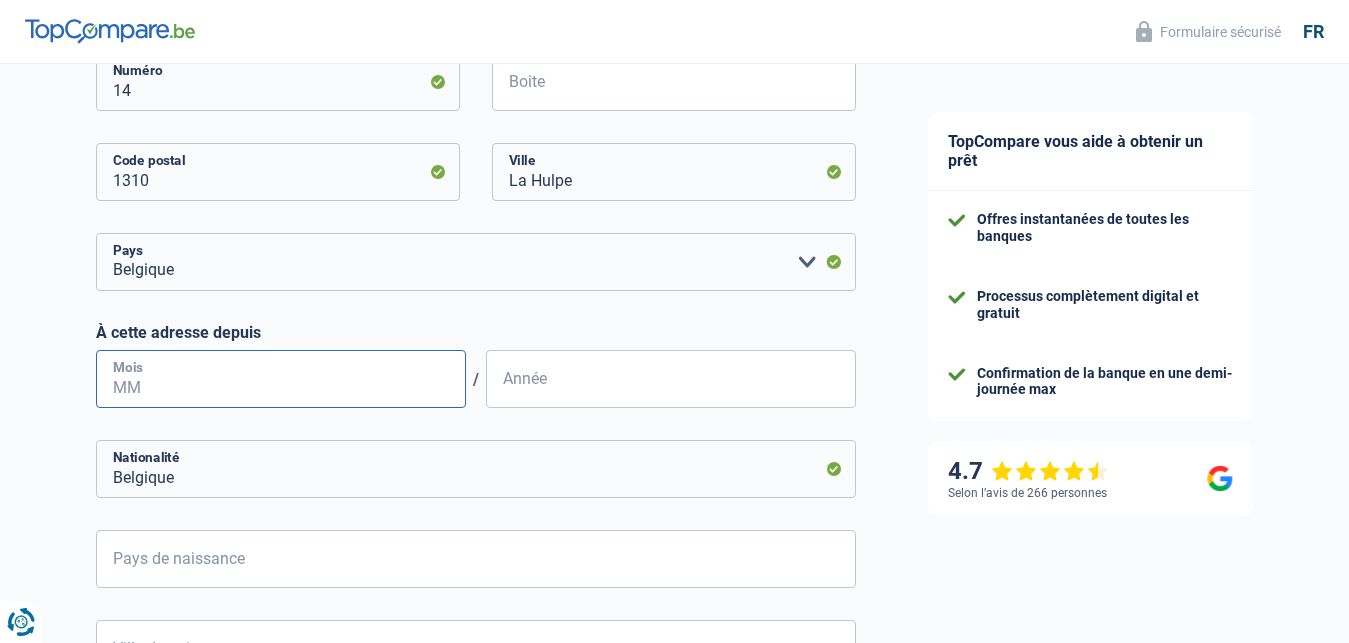 click on "Mois" at bounding box center [281, 379] 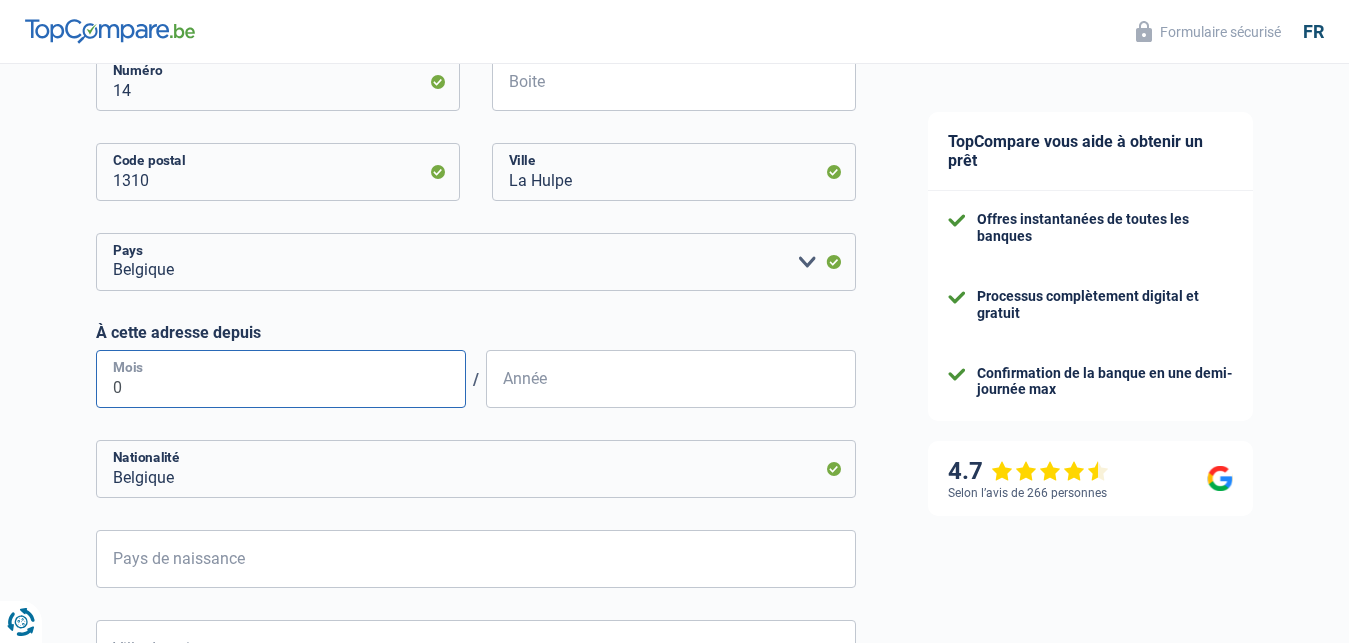 type on "01" 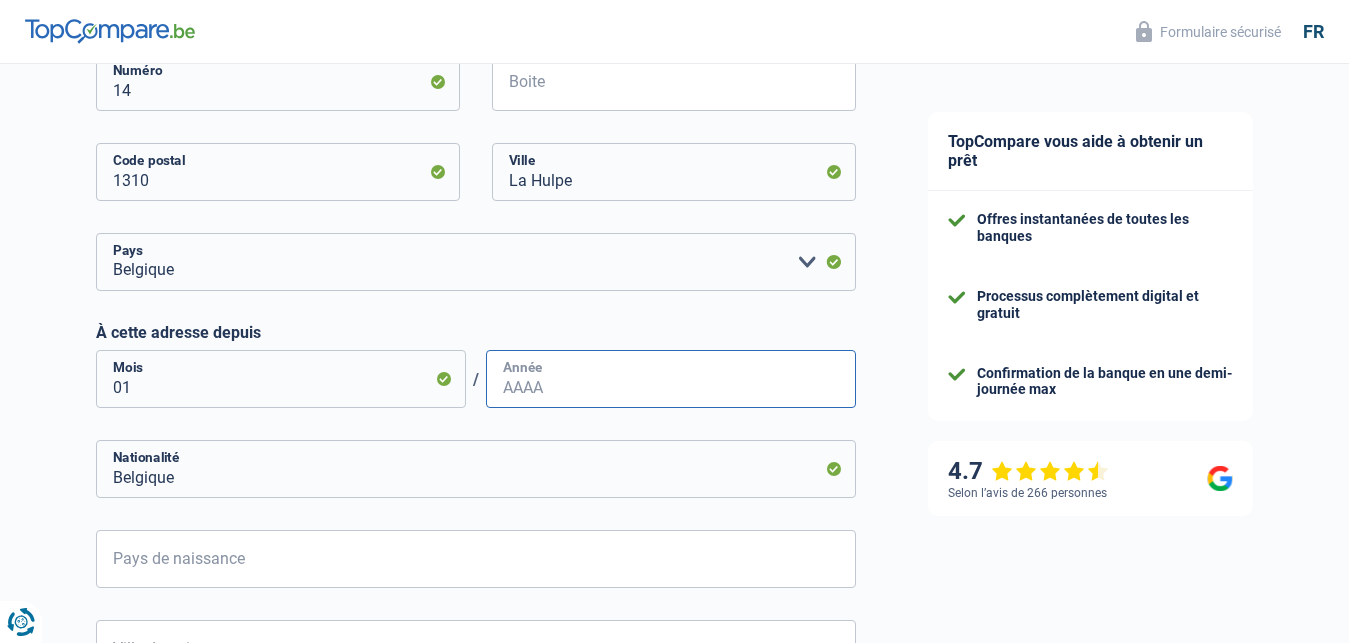 click on "Année" at bounding box center (671, 379) 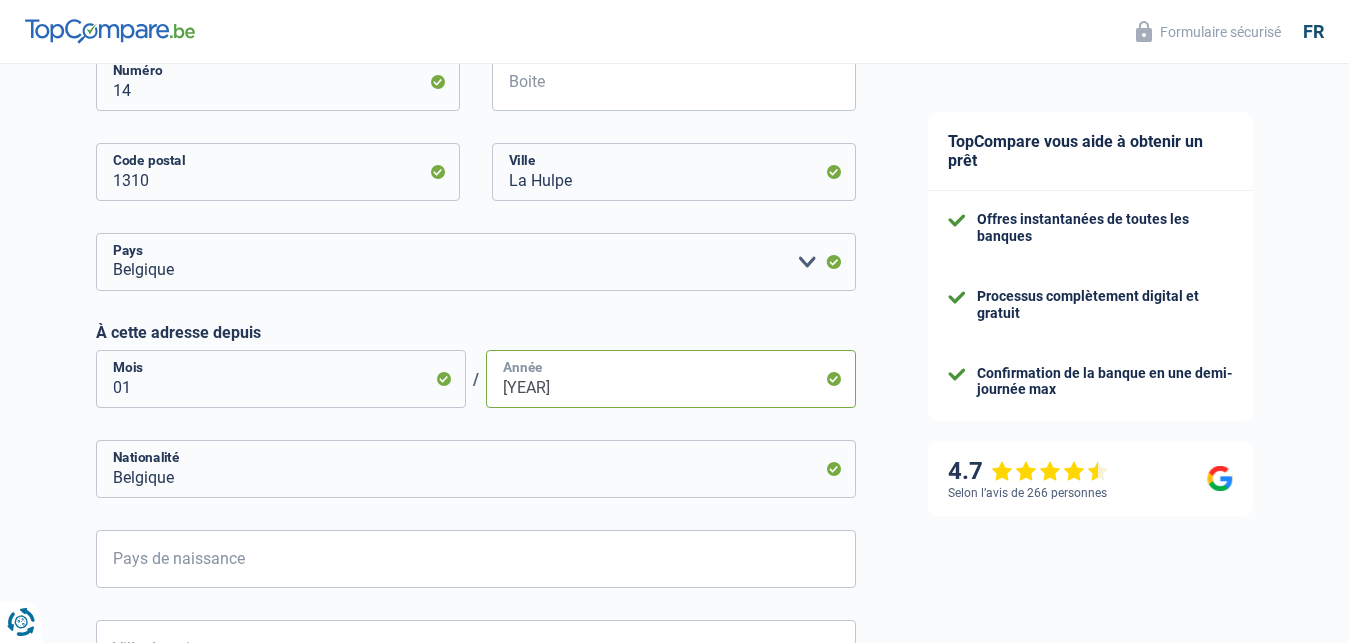 type on "[YEAR]" 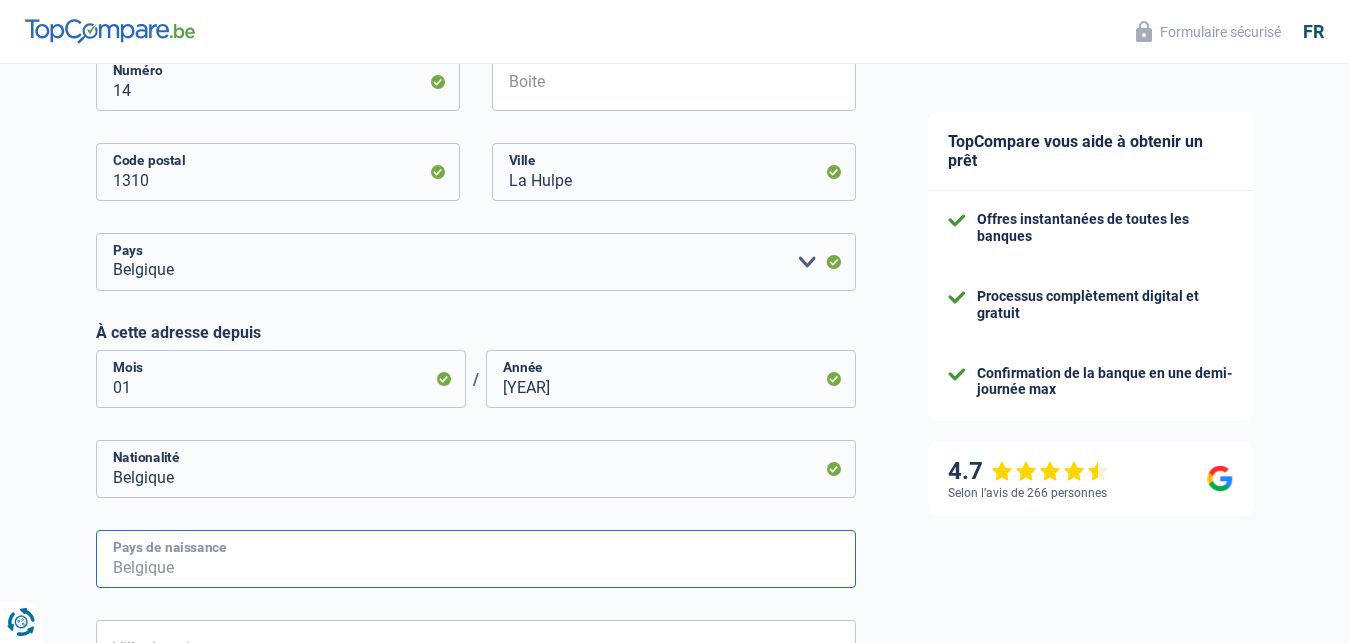 click on "Pays de naissance" at bounding box center (476, 559) 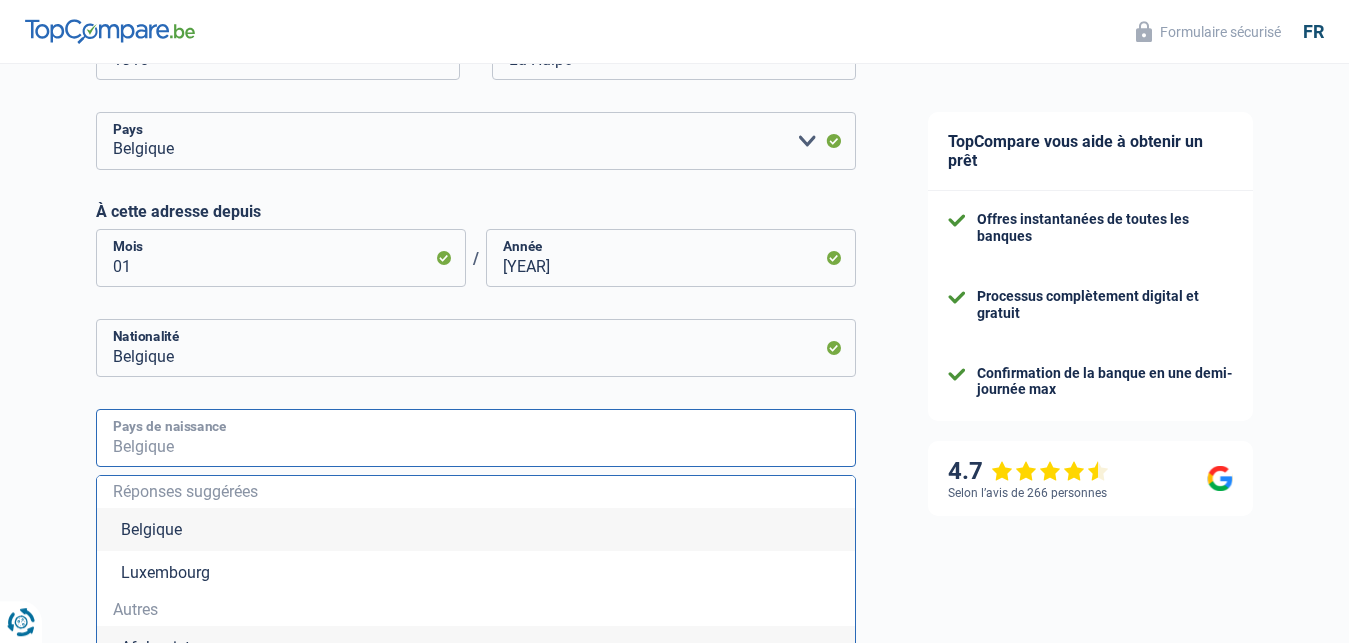 scroll, scrollTop: 1122, scrollLeft: 0, axis: vertical 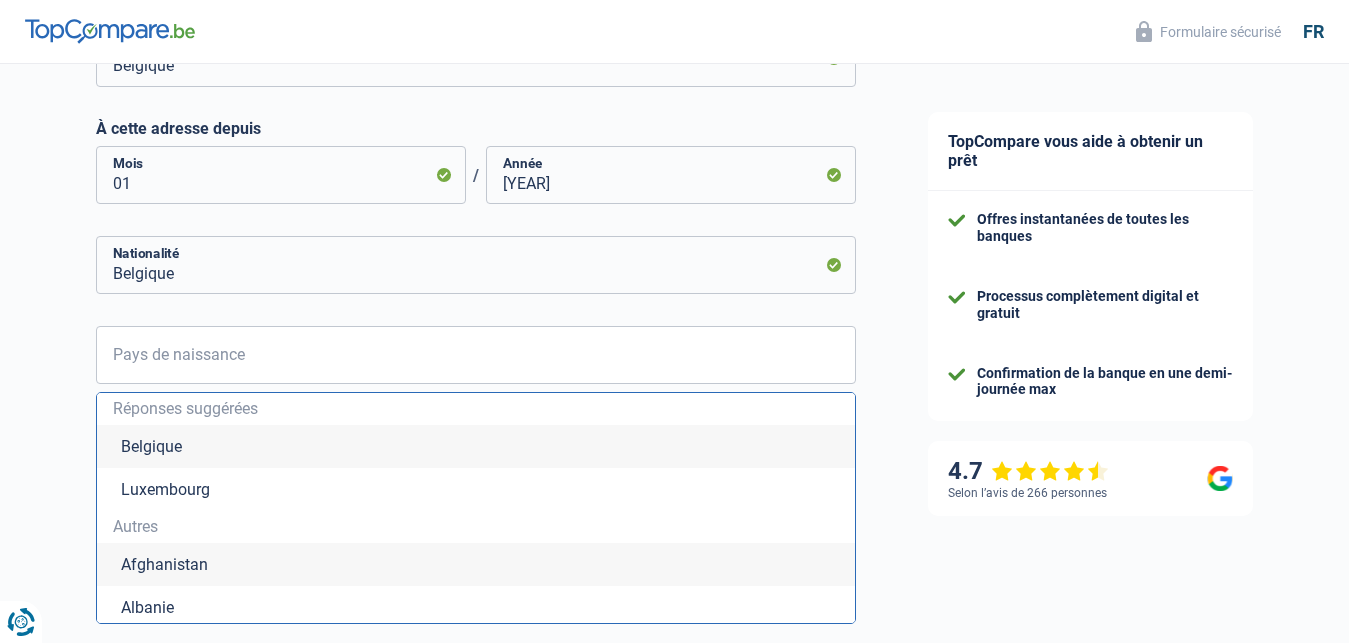 click on "Belgique" at bounding box center [476, 446] 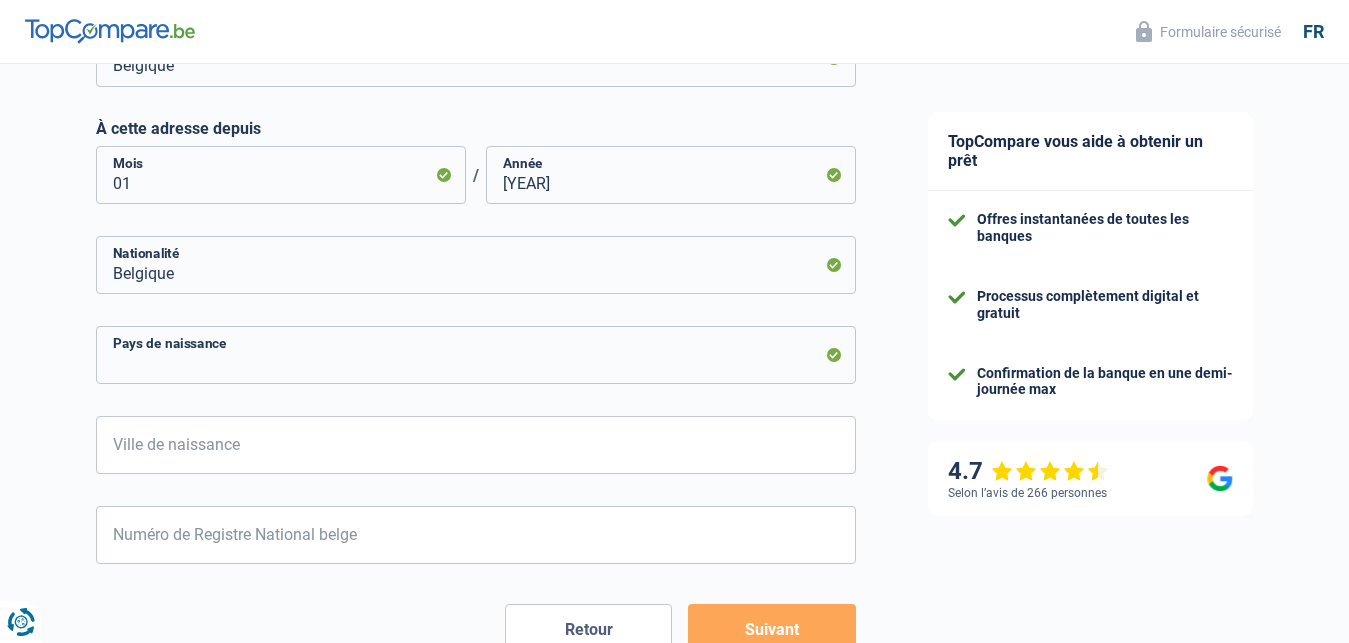 type on "Belgique" 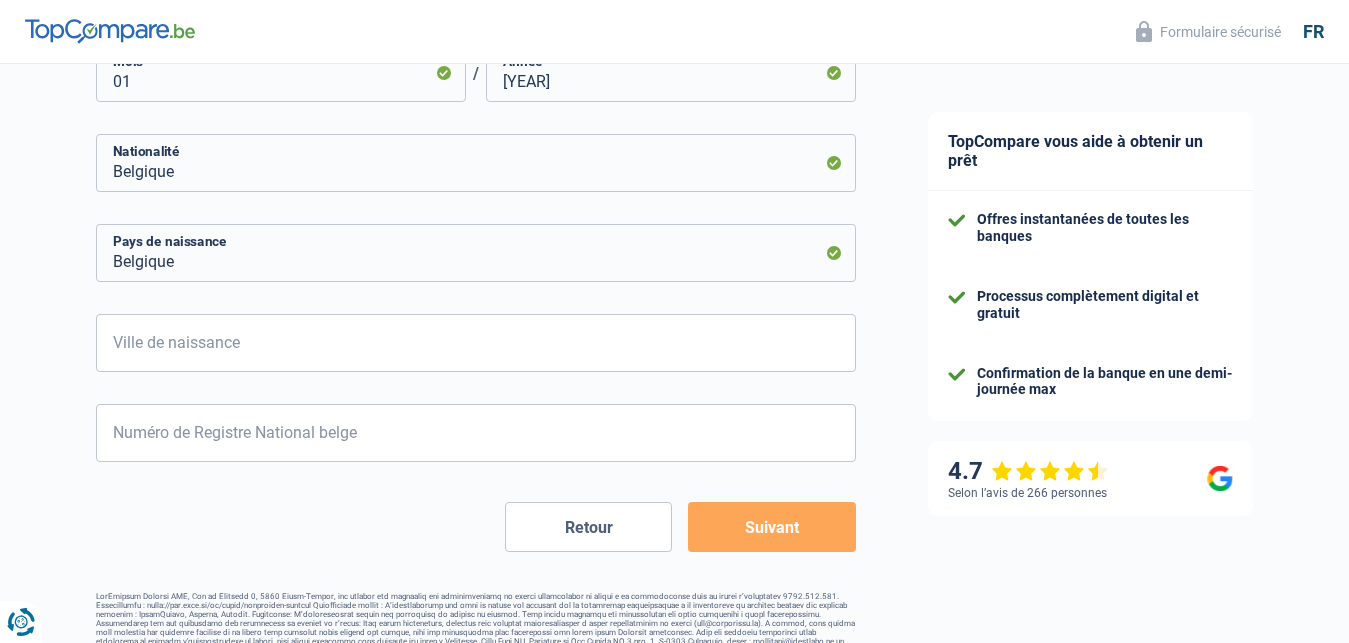 scroll, scrollTop: 1122, scrollLeft: 0, axis: vertical 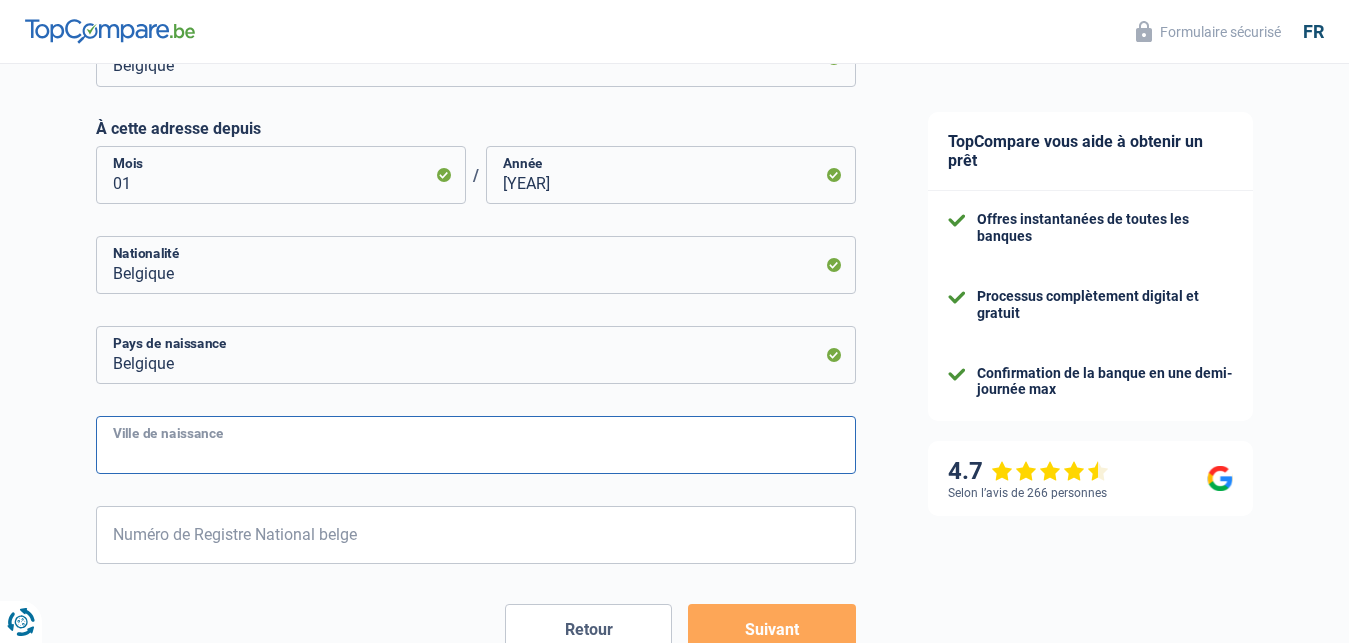click on "Ville de naissance" at bounding box center [476, 445] 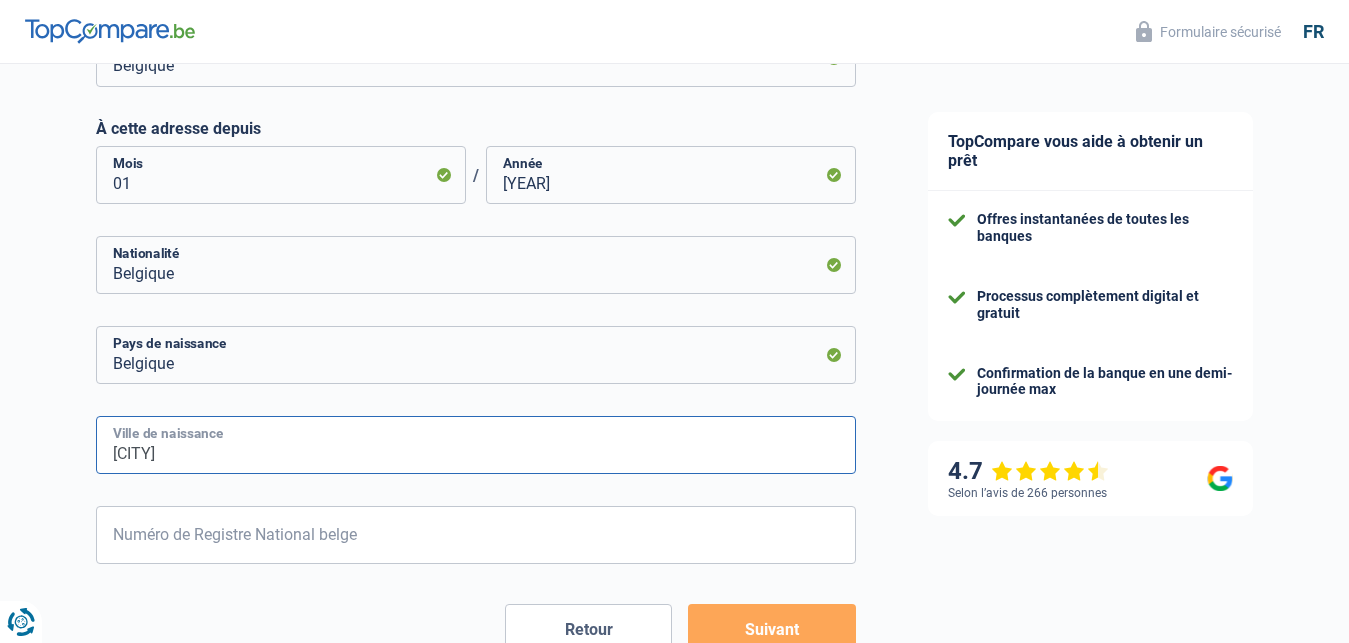 type on "[CITY]" 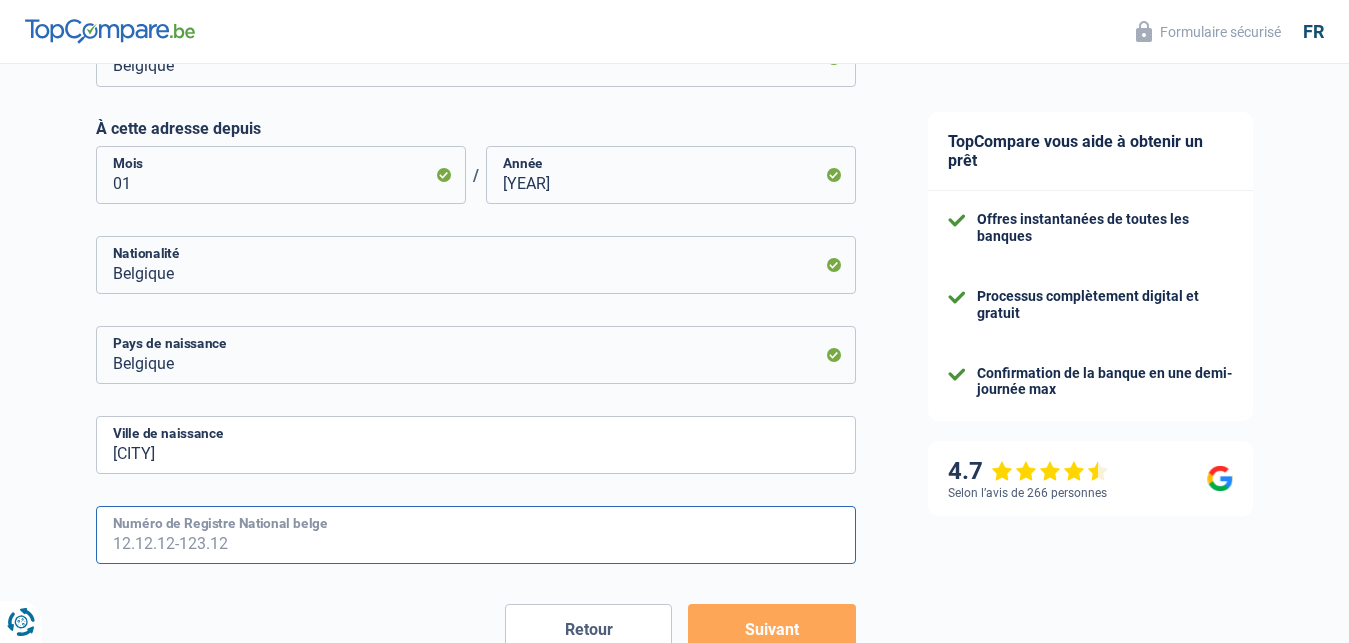 click on "Numéro de Registre National belge" at bounding box center [476, 535] 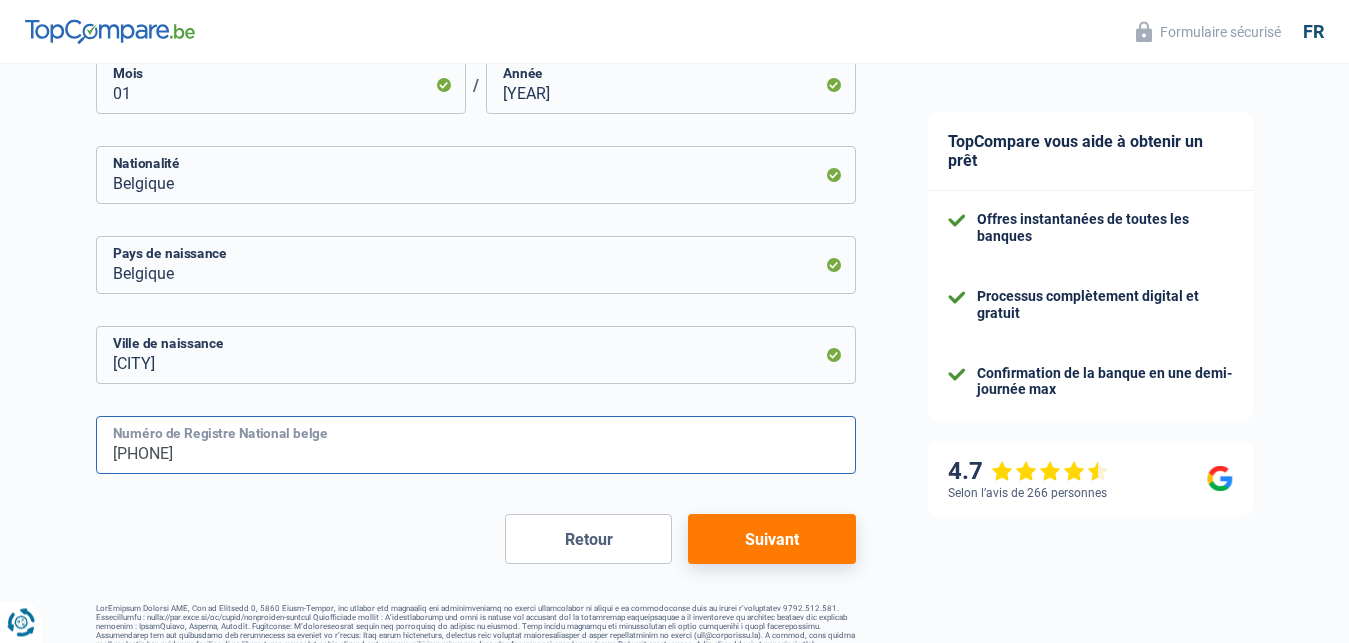scroll, scrollTop: 1251, scrollLeft: 0, axis: vertical 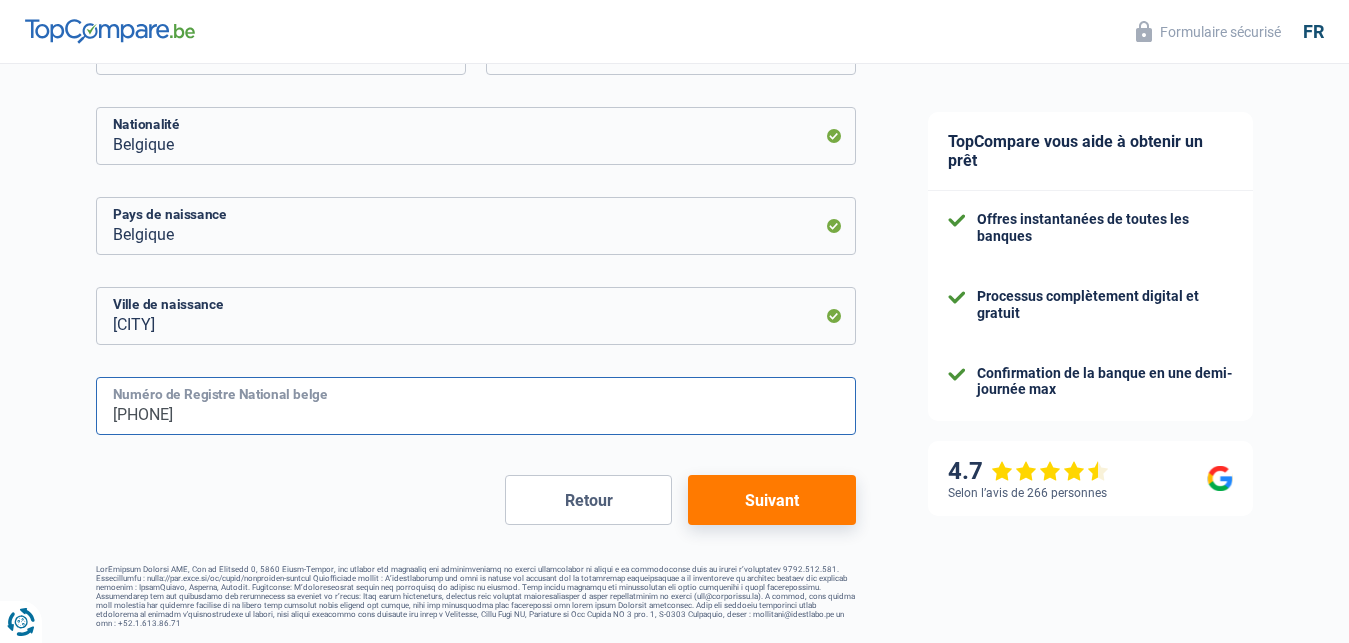 type on "[PHONE]" 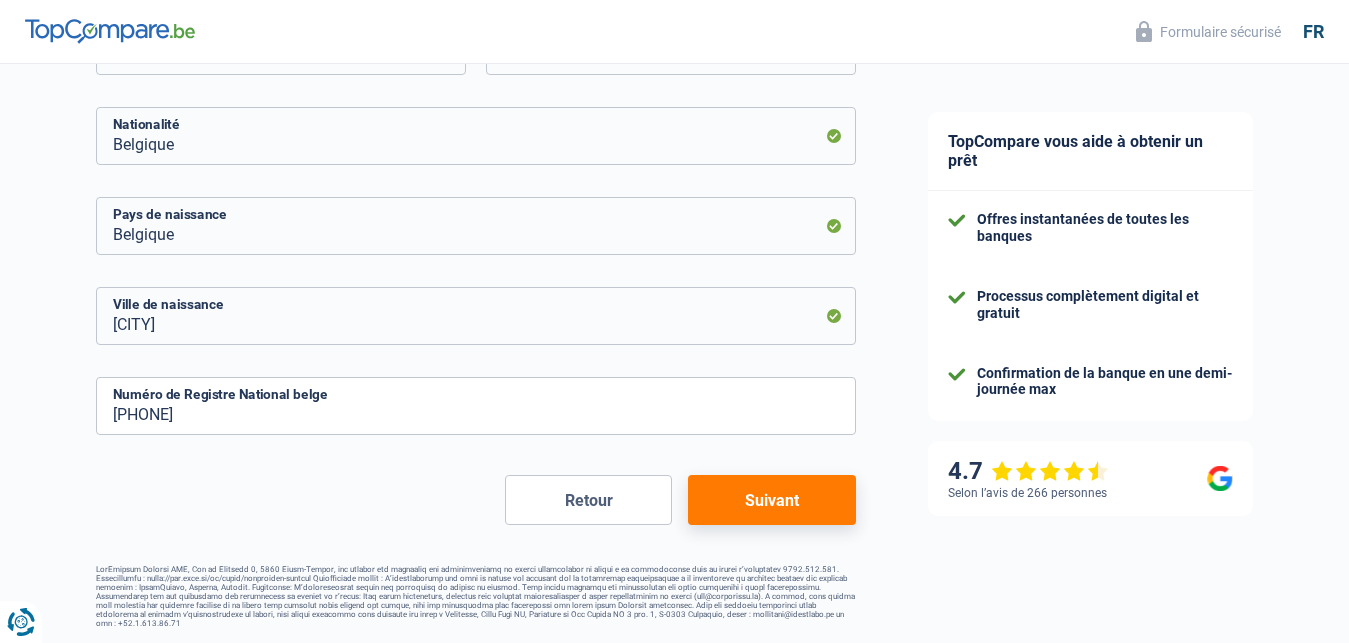 click on "Suivant" at bounding box center (771, 500) 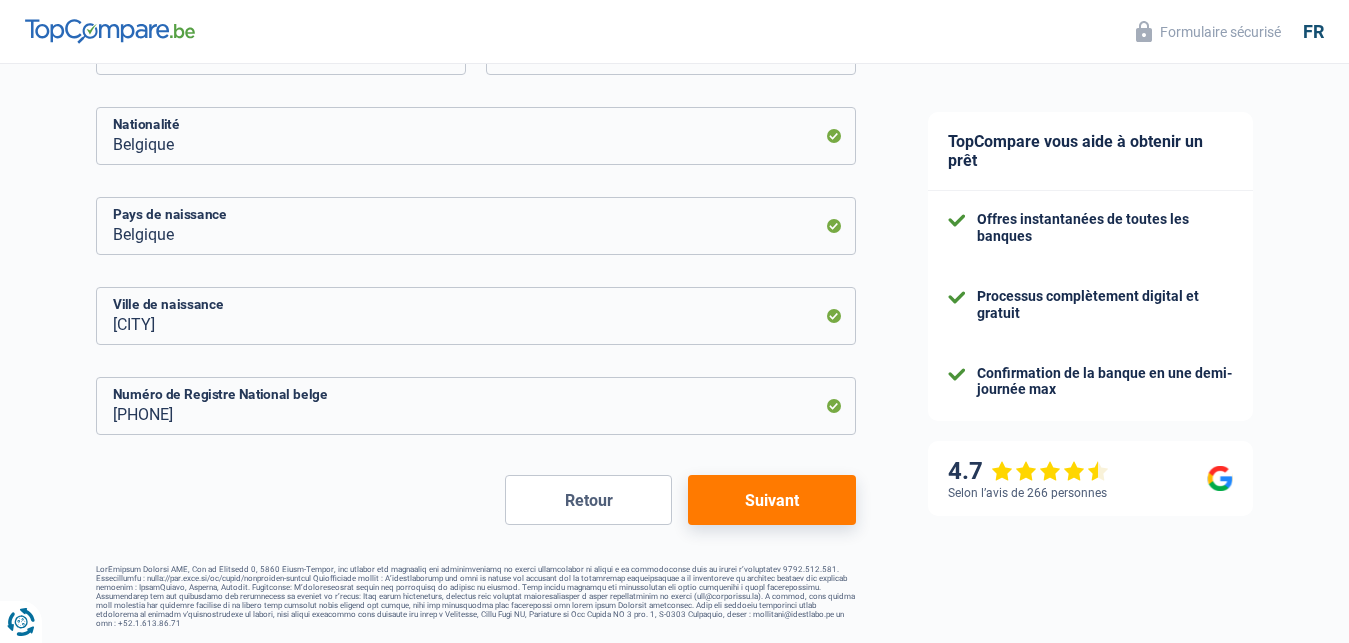 select on "pension" 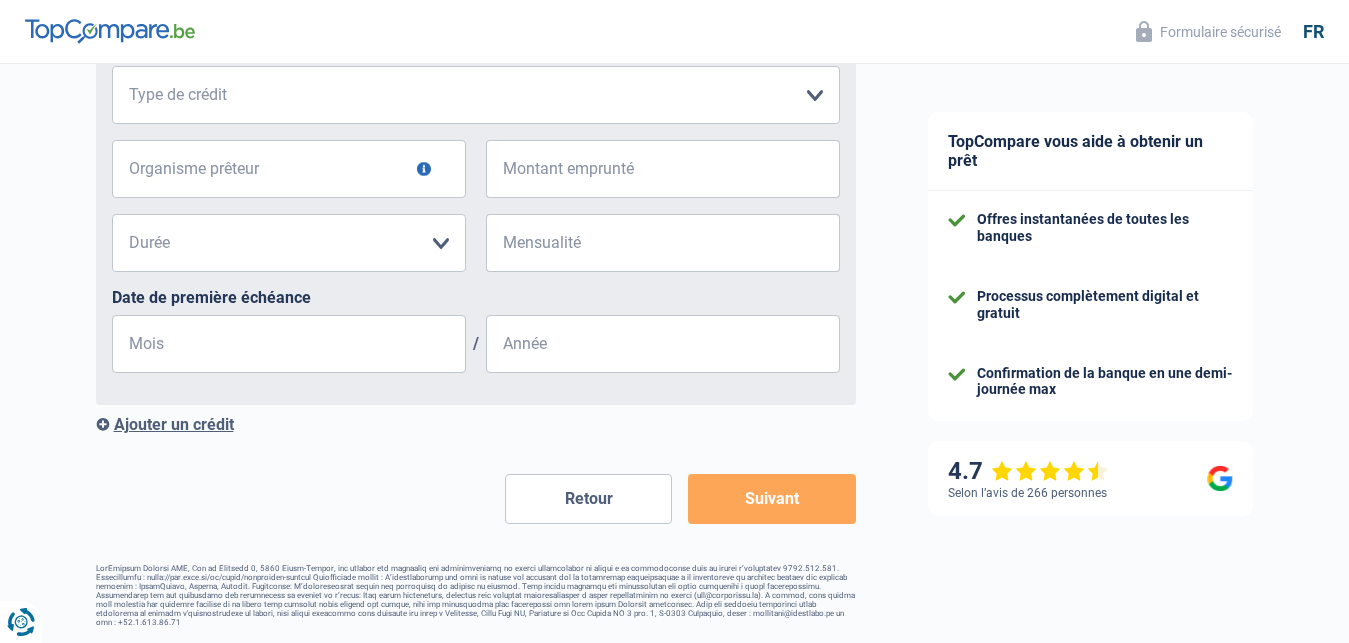 scroll, scrollTop: 496, scrollLeft: 0, axis: vertical 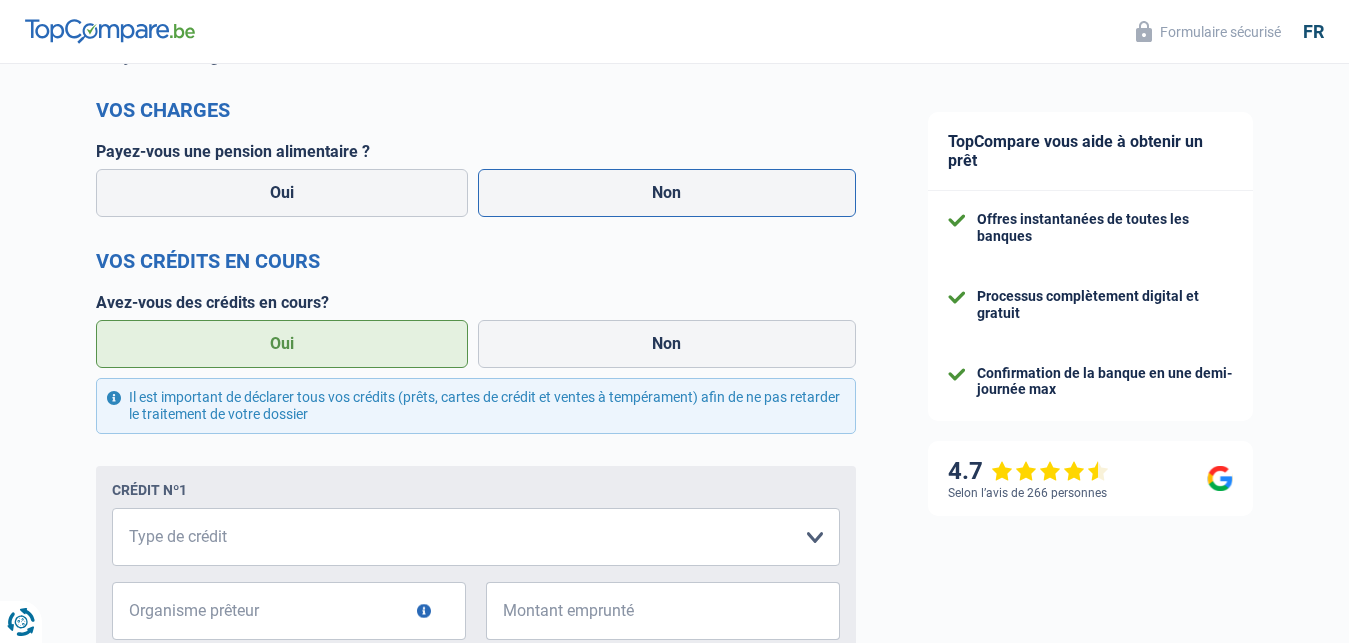 click on "Non" at bounding box center (667, 193) 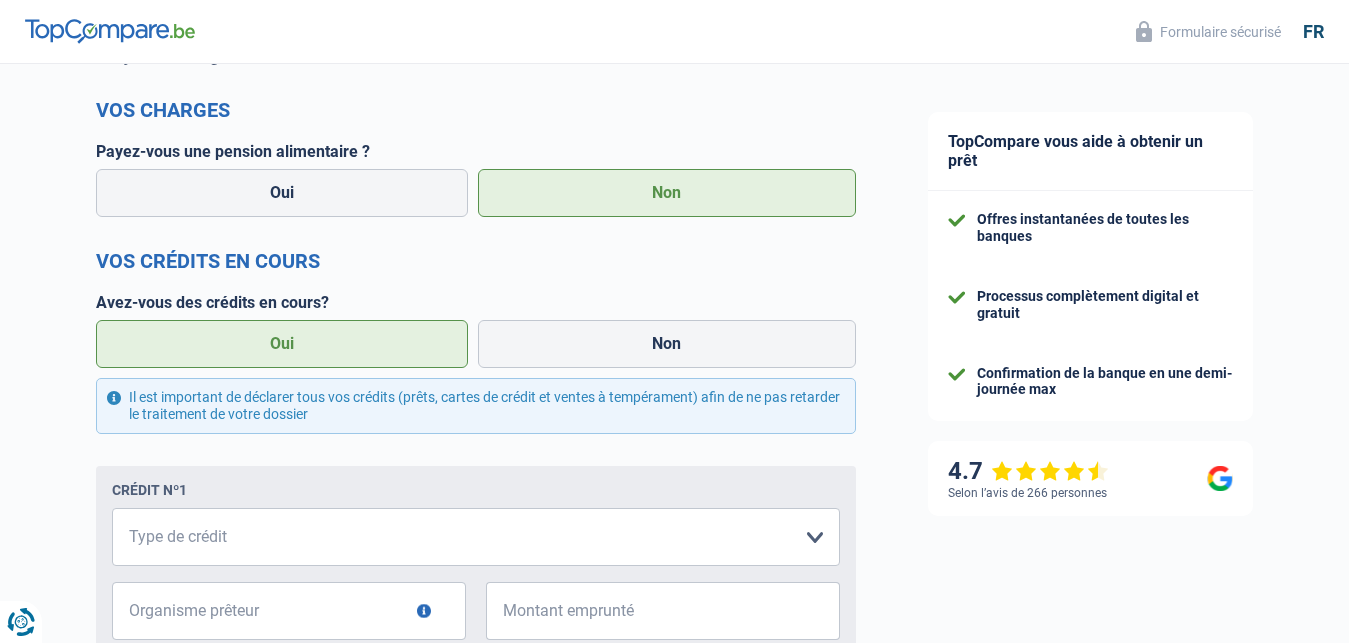 click on "Oui" at bounding box center [282, 344] 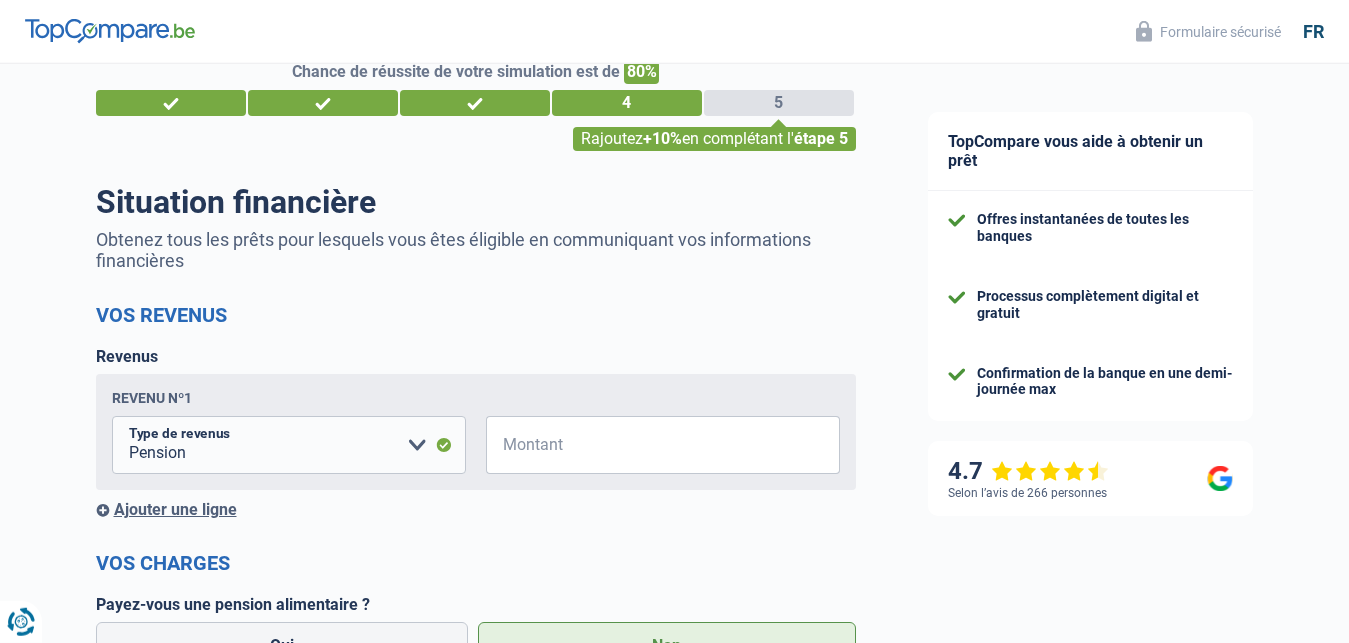 scroll, scrollTop: 123, scrollLeft: 0, axis: vertical 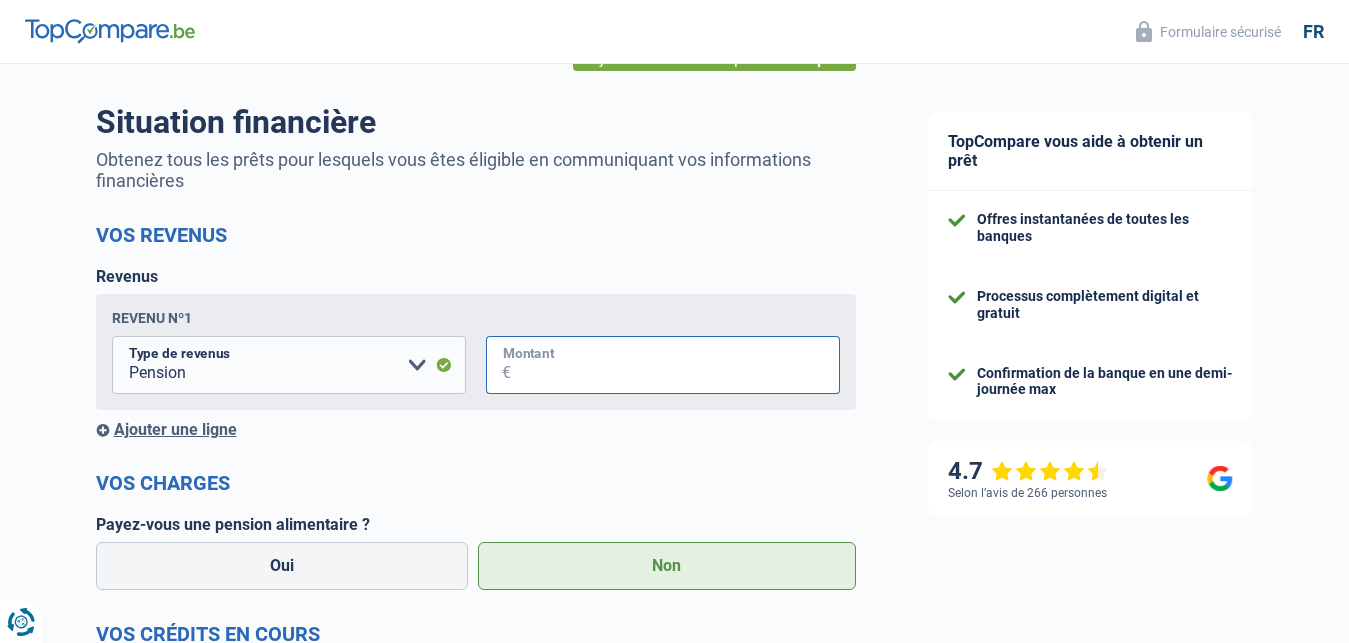 click on "Montant" at bounding box center [675, 365] 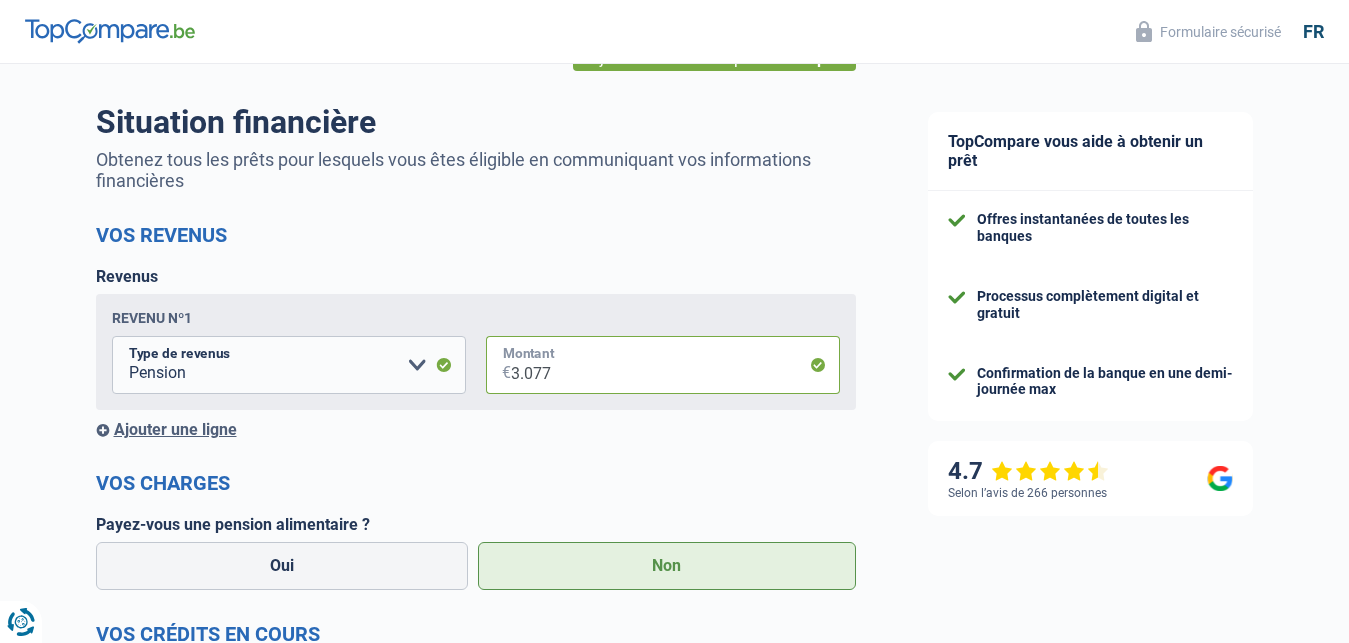 type on "3.077" 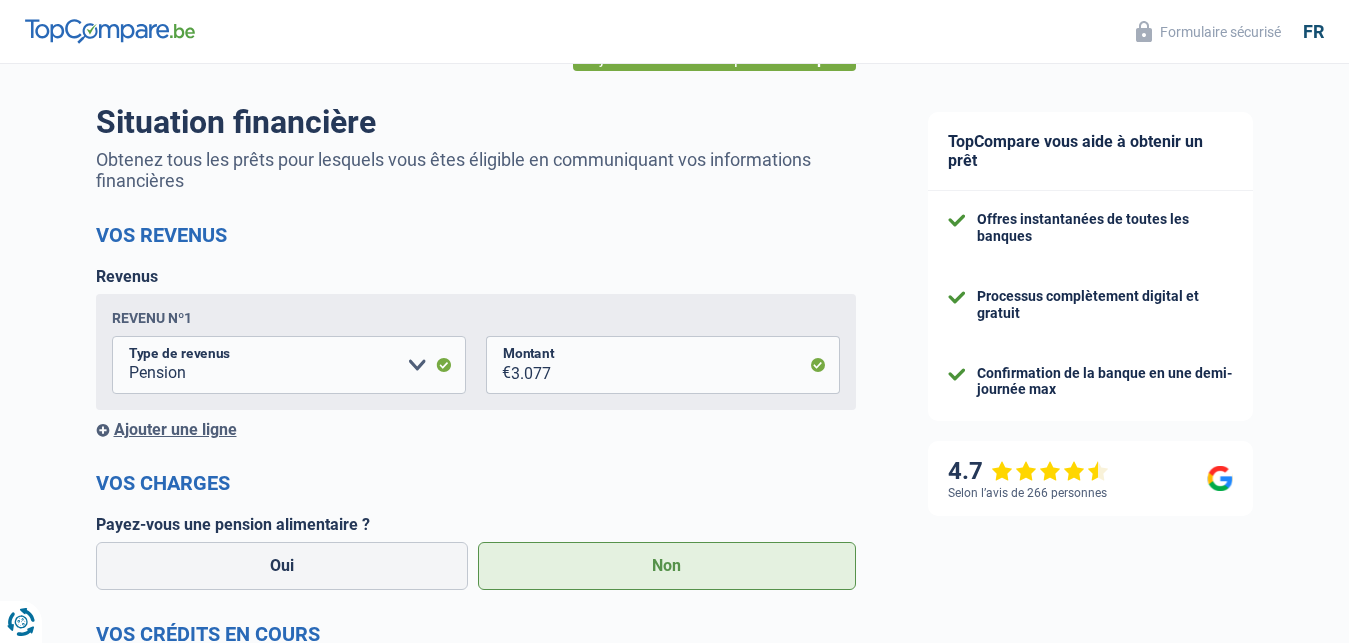 click on "Ajouter une ligne" at bounding box center (476, 429) 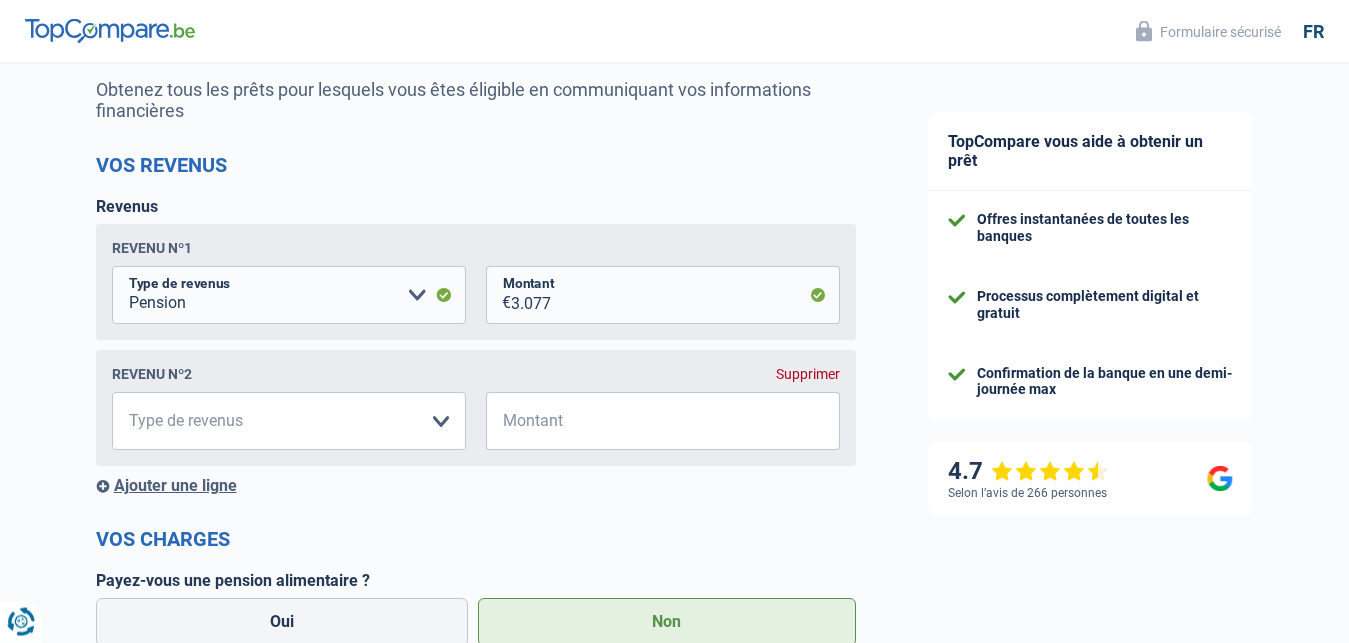 scroll, scrollTop: 225, scrollLeft: 0, axis: vertical 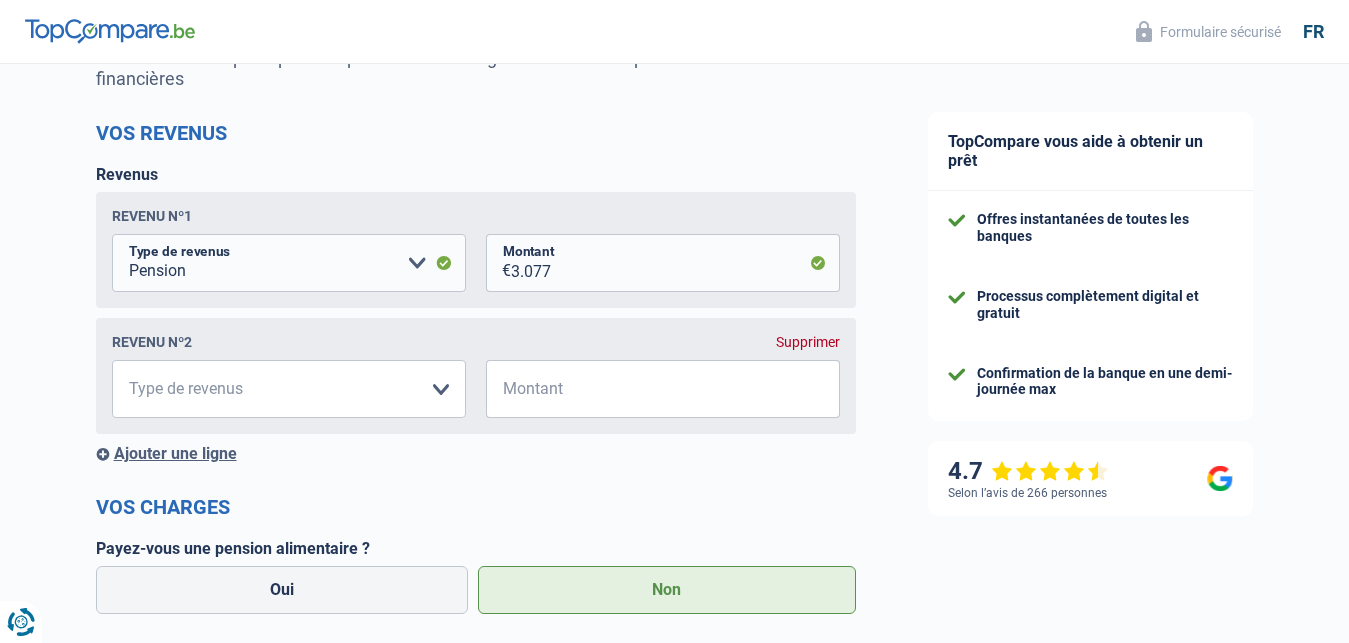 click on "Supprimer" at bounding box center (808, 342) 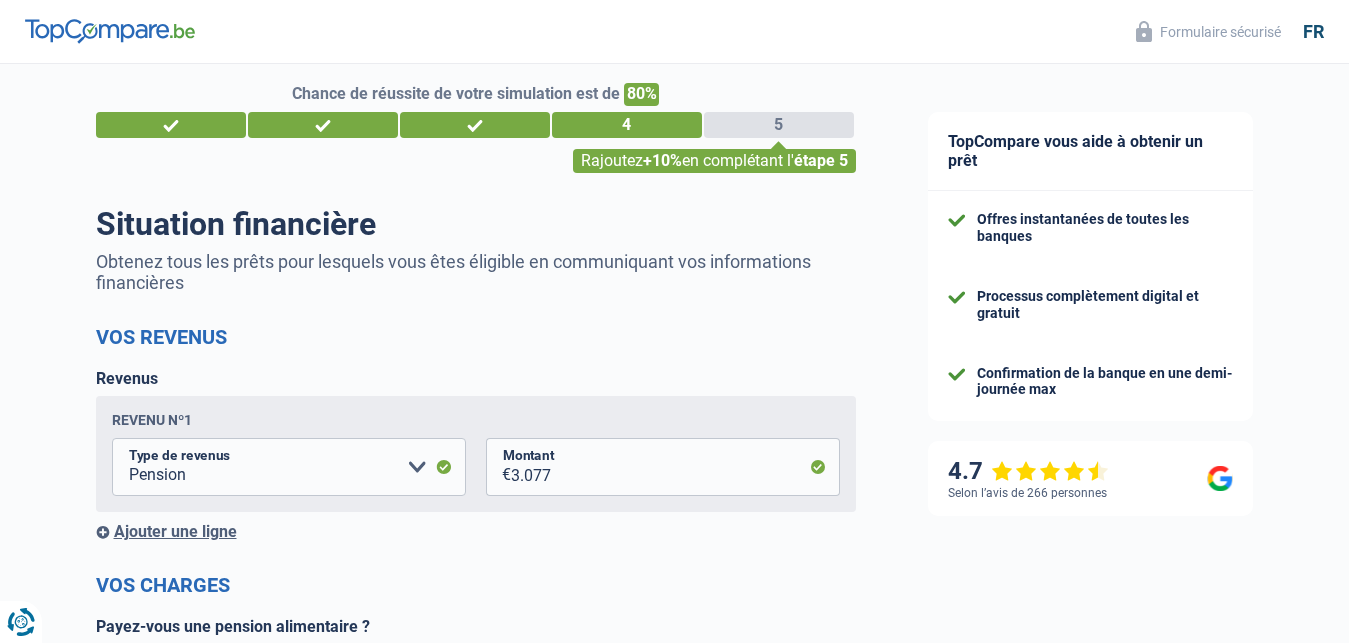 scroll, scrollTop: 0, scrollLeft: 0, axis: both 